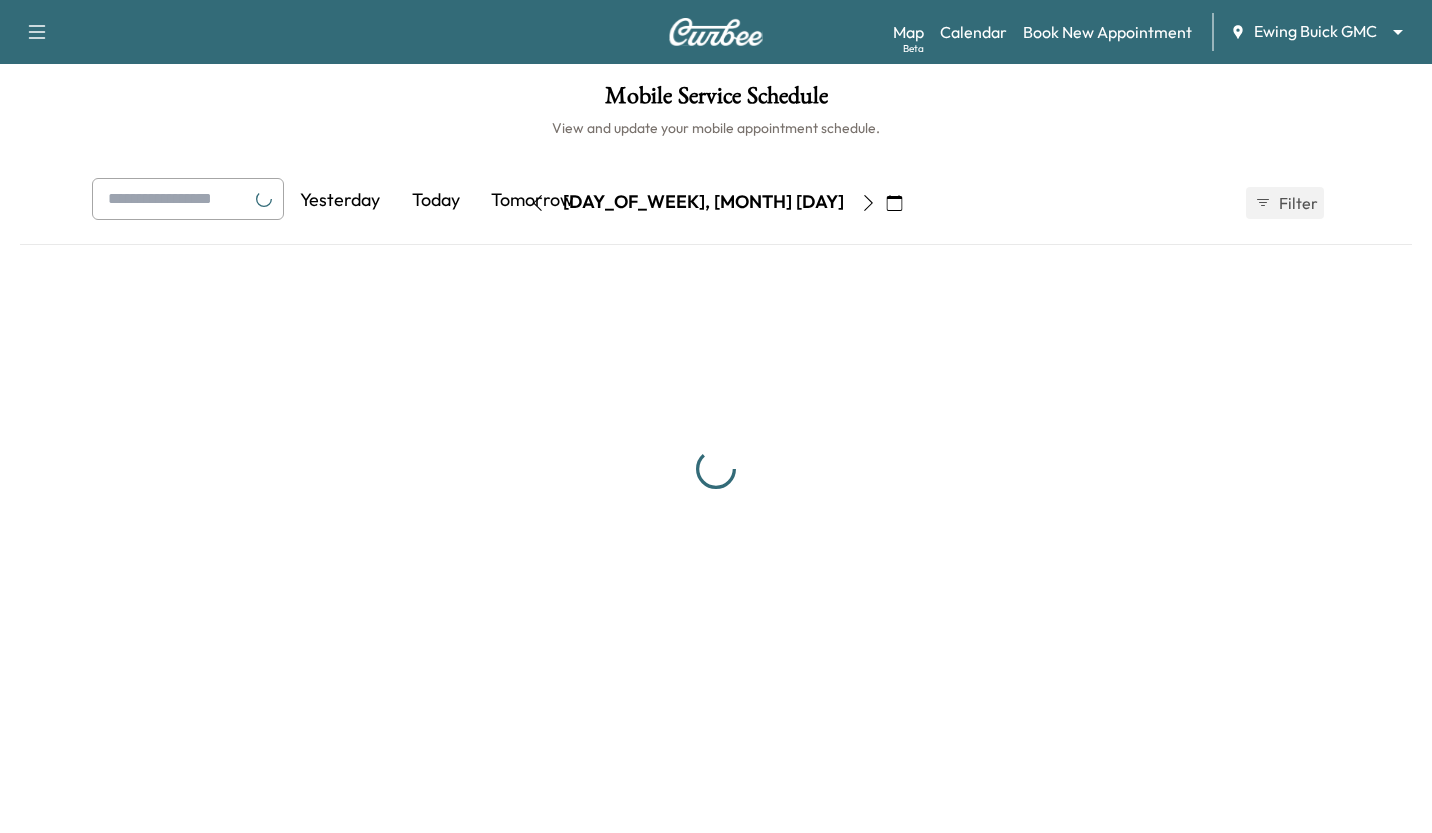 scroll, scrollTop: 0, scrollLeft: 0, axis: both 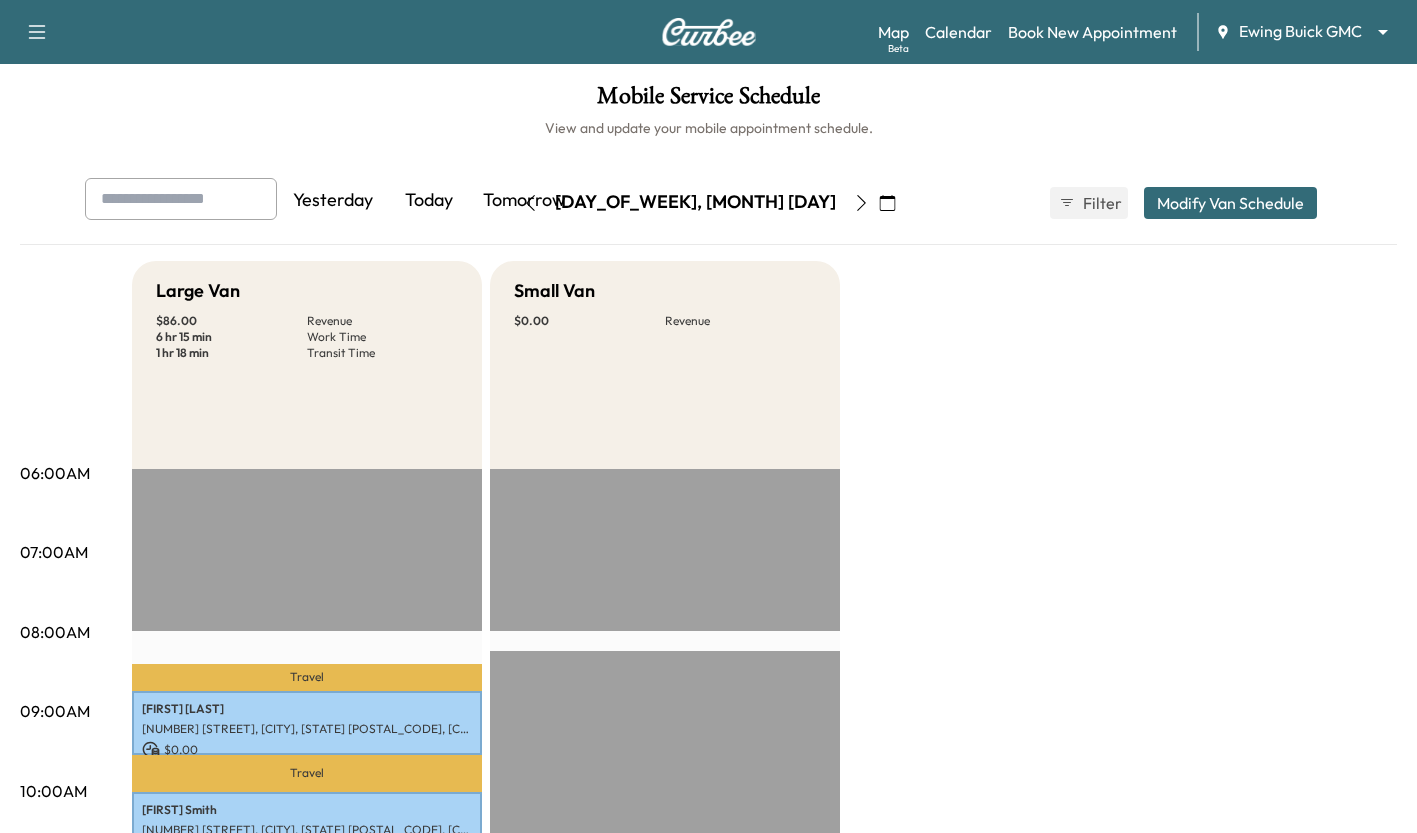 click on "Book New Appointment" at bounding box center (1092, 32) 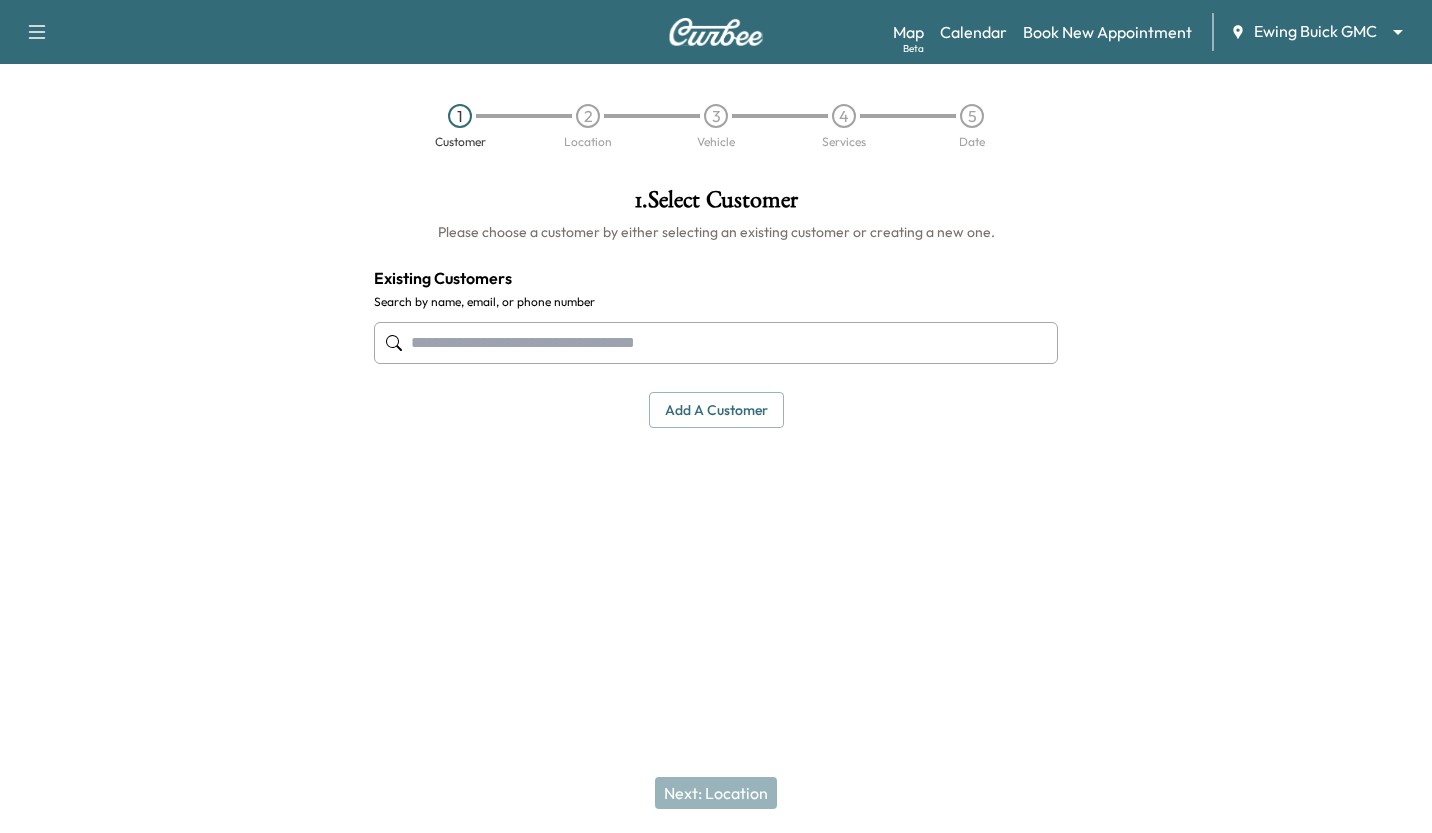 click at bounding box center (716, 343) 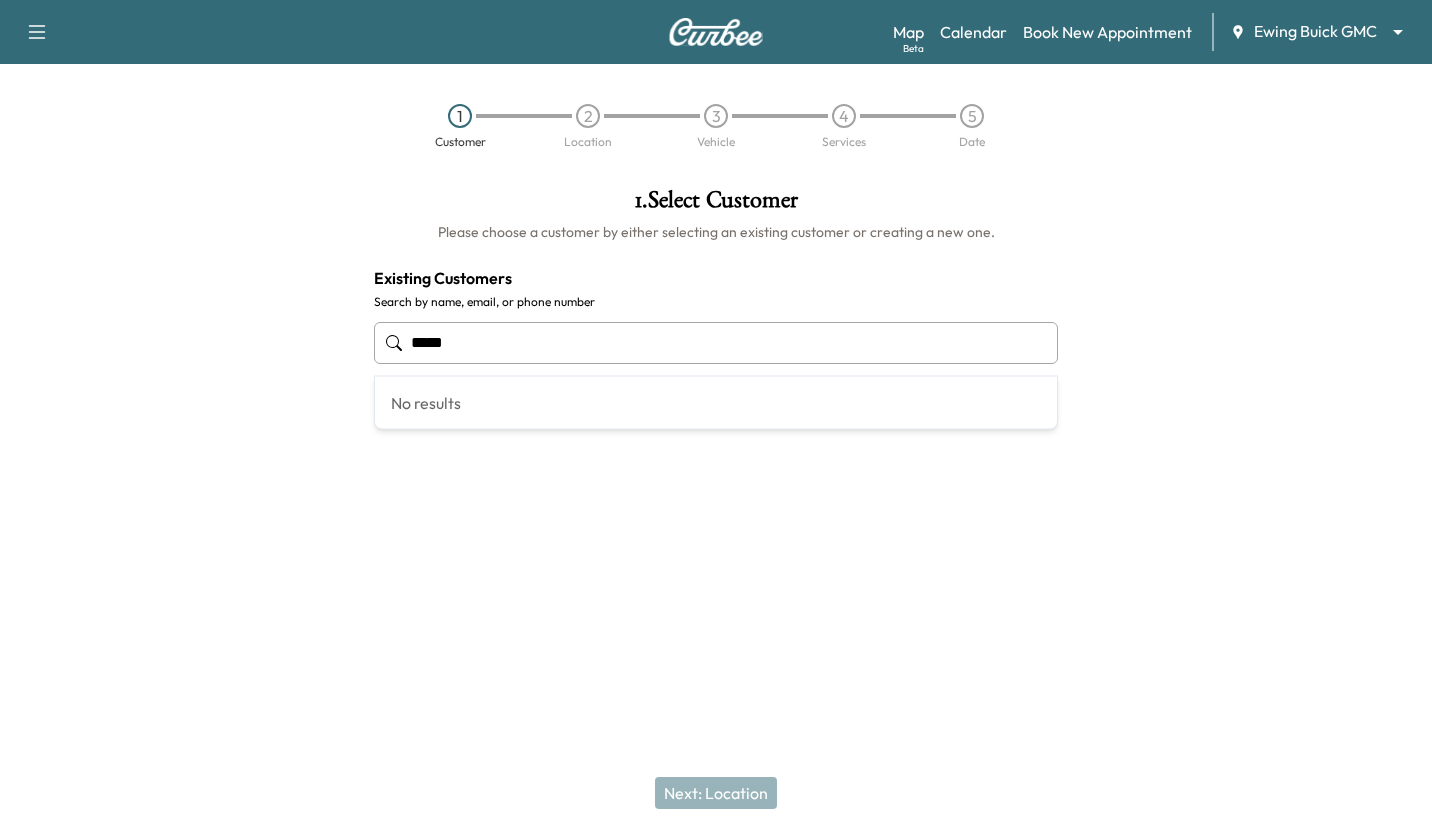 type on "*****" 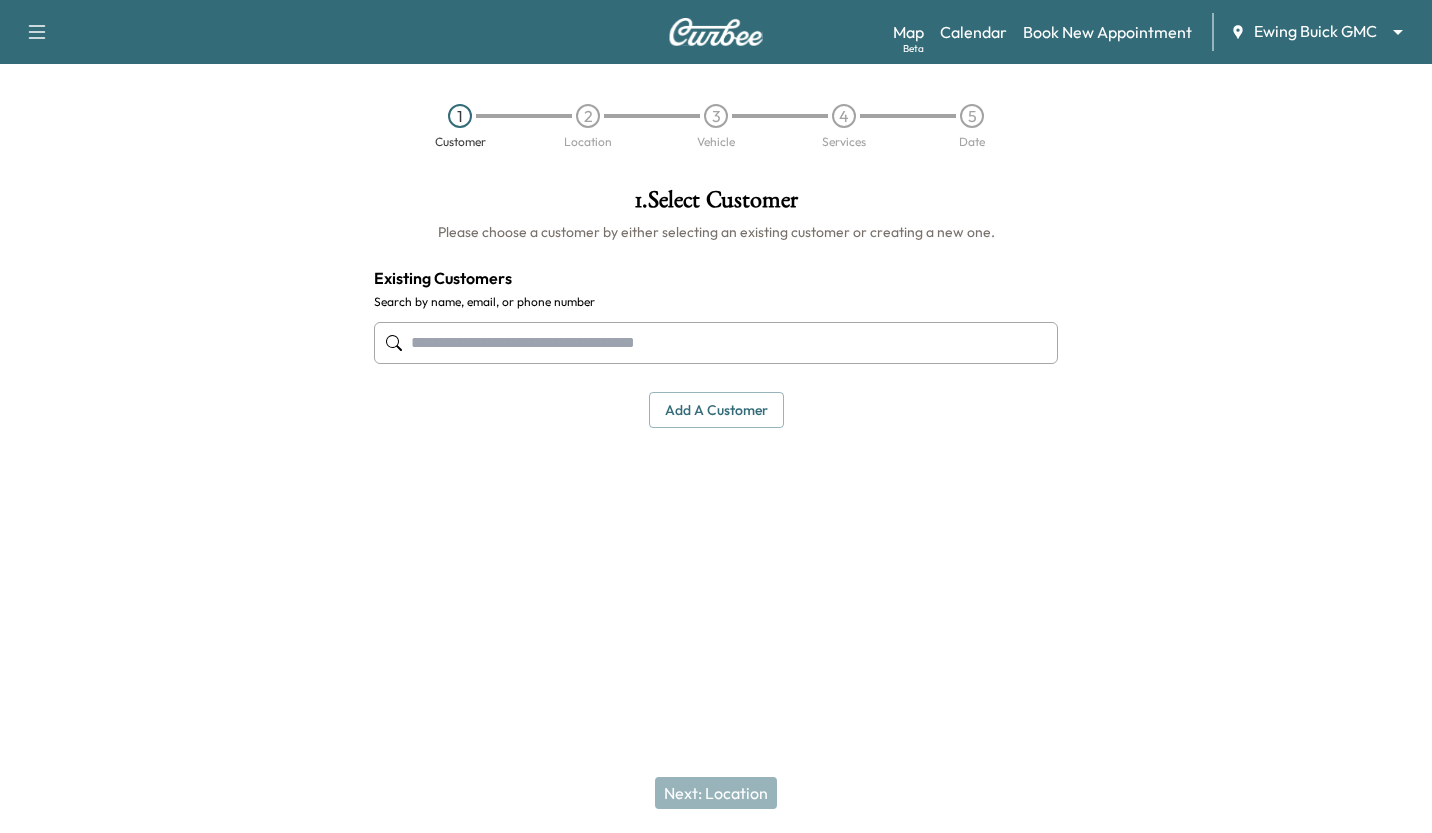 click at bounding box center (716, 343) 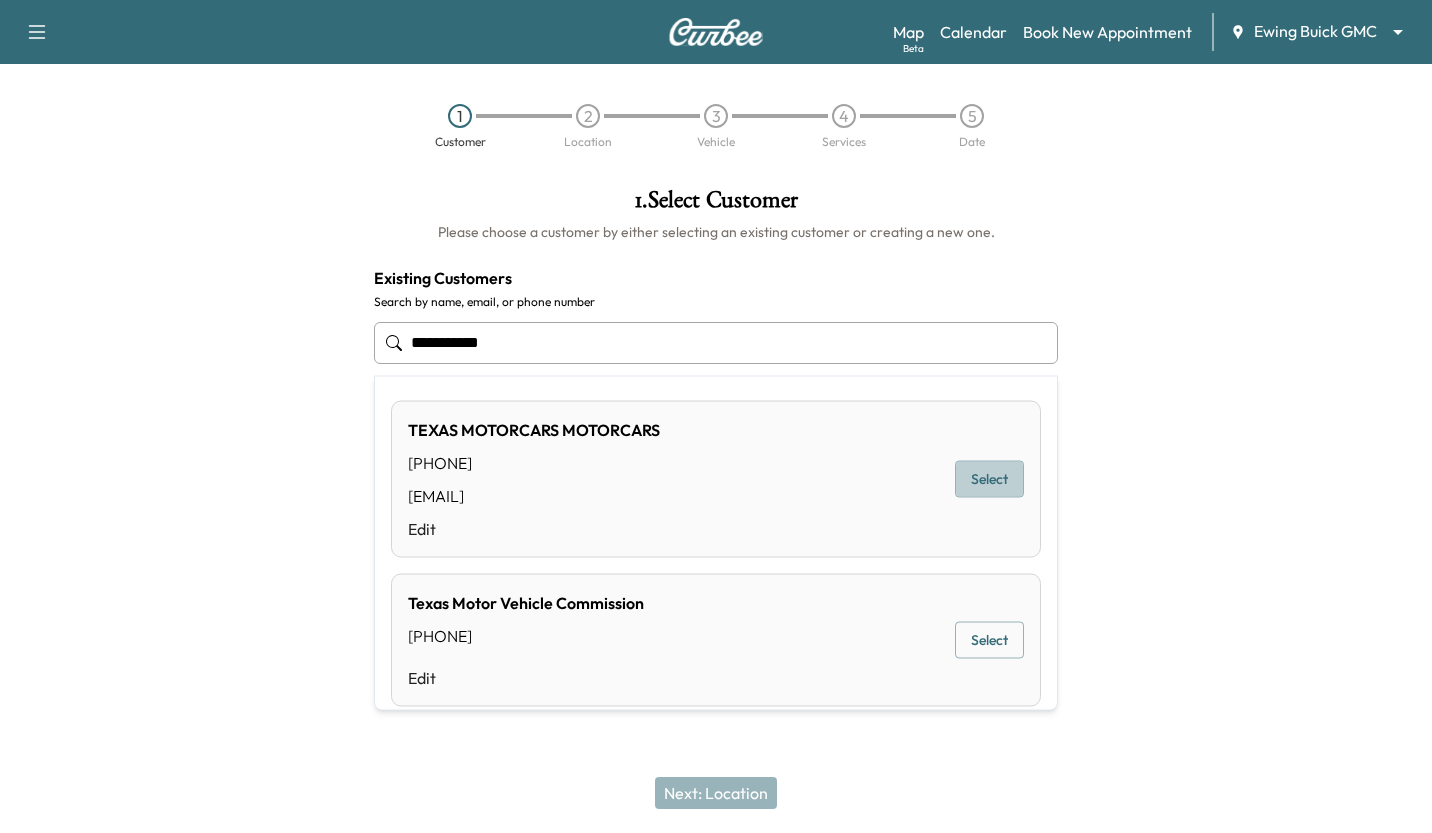 click on "Select" at bounding box center (989, 479) 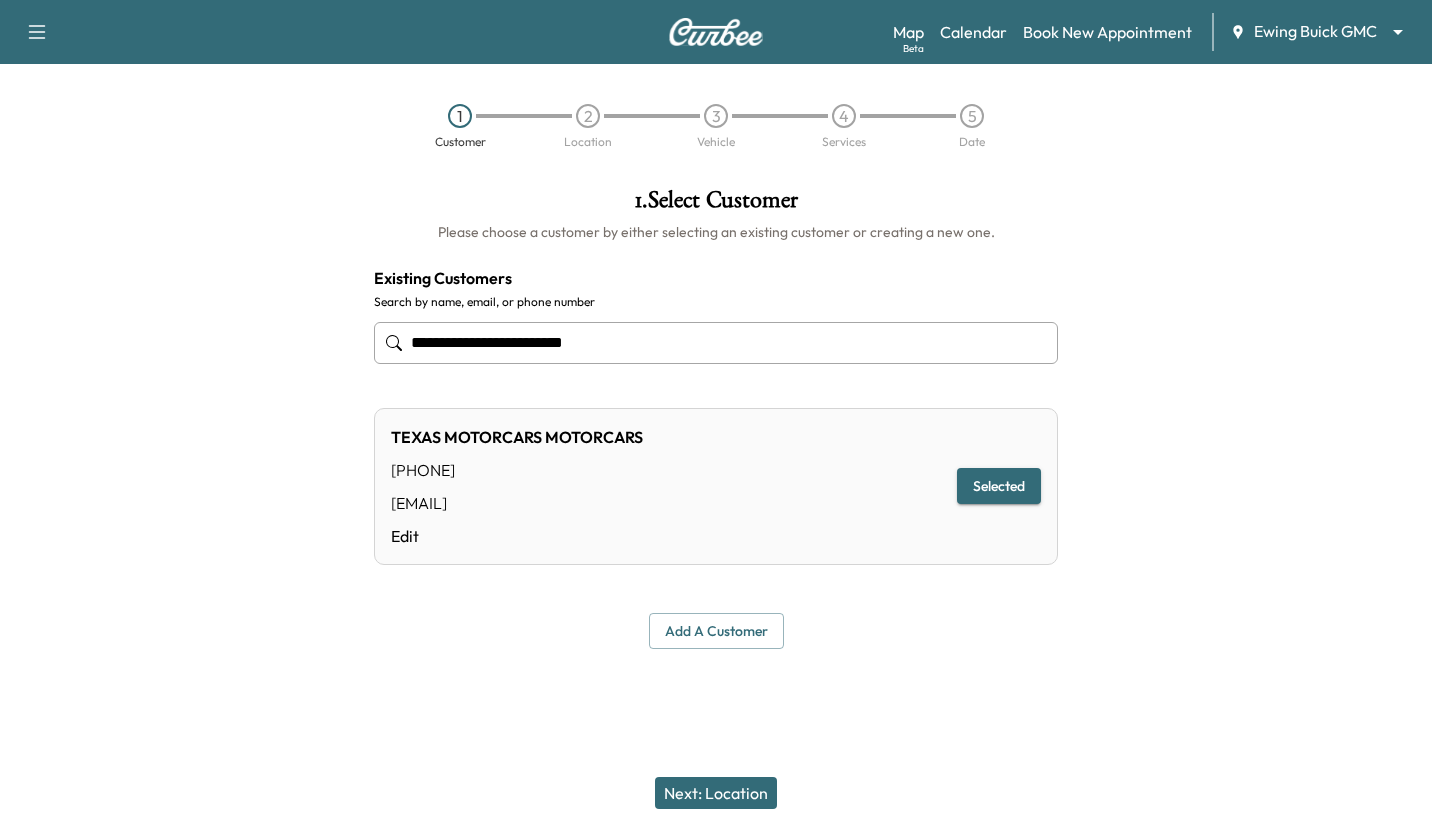 type on "**********" 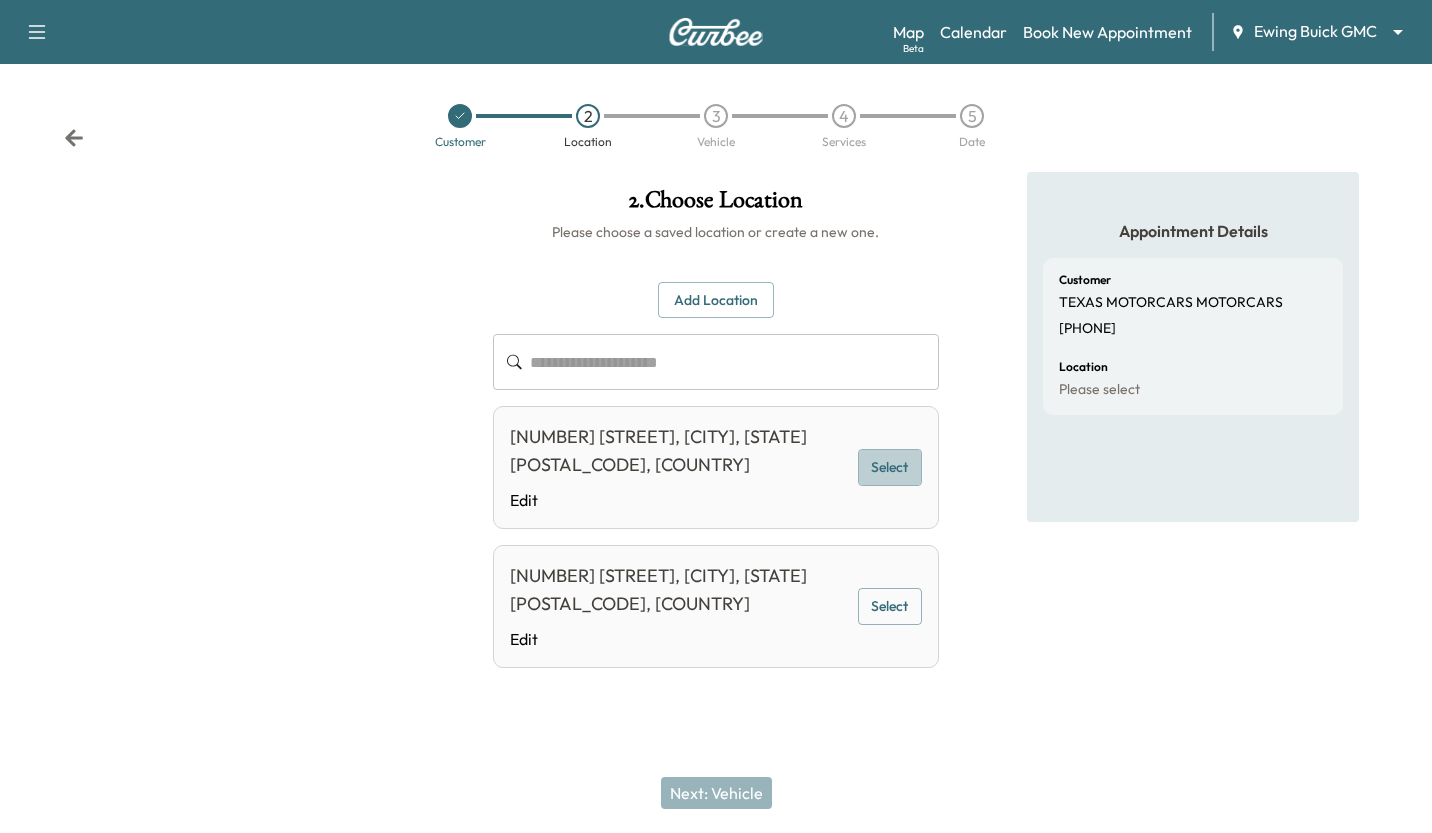 click on "Select" at bounding box center [890, 467] 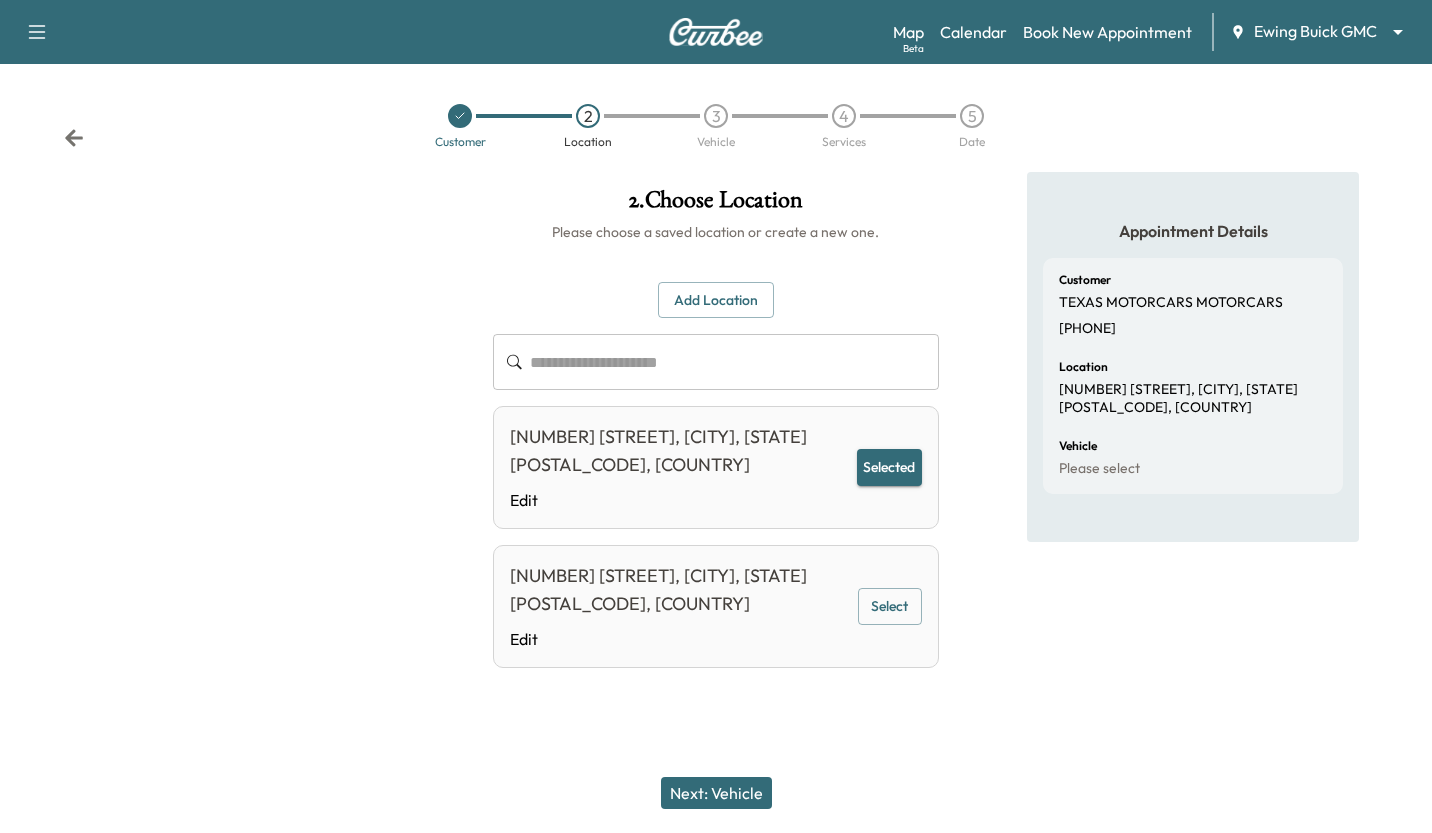 click on "Next: Vehicle" at bounding box center (716, 793) 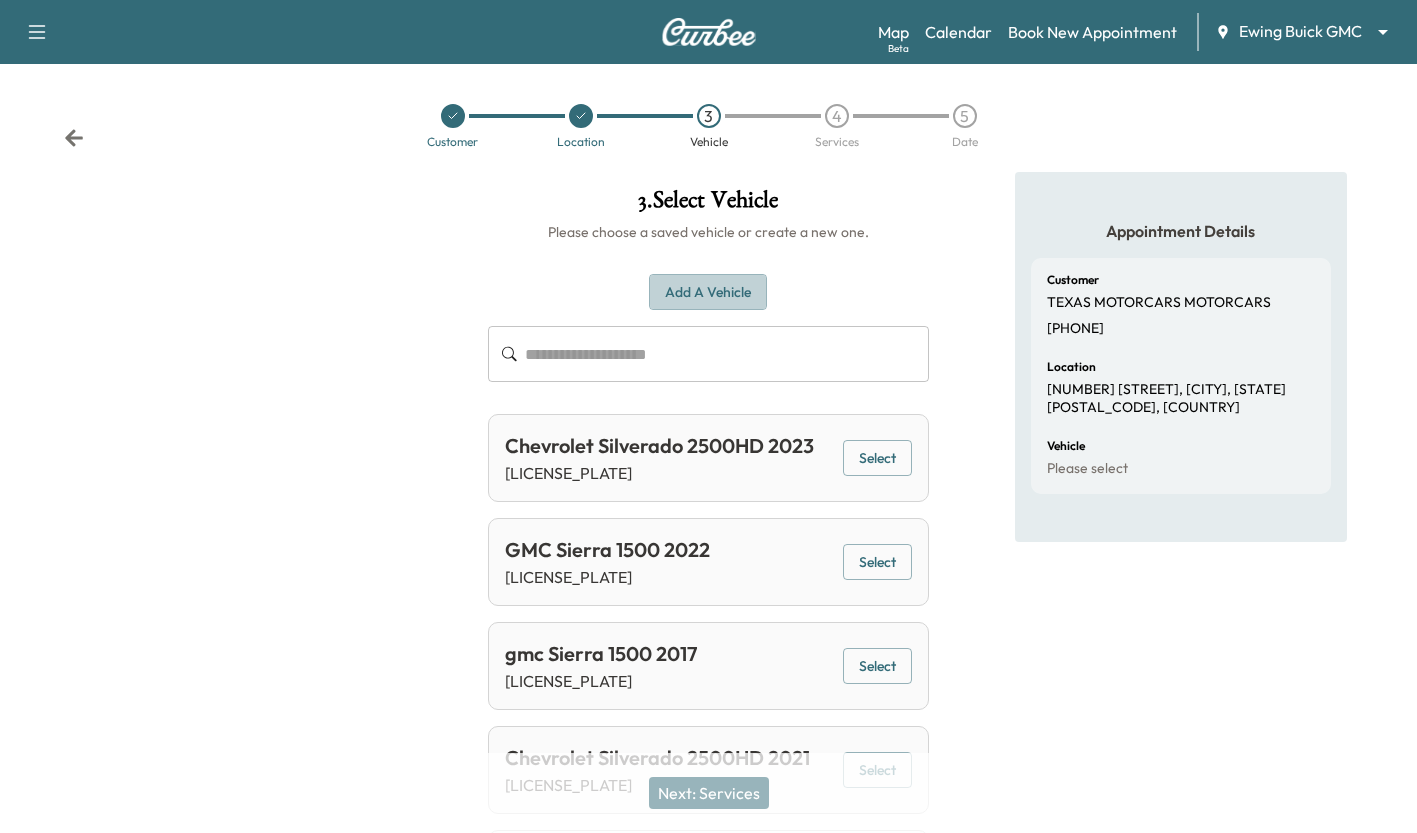 click on "Add a Vehicle" at bounding box center (708, 292) 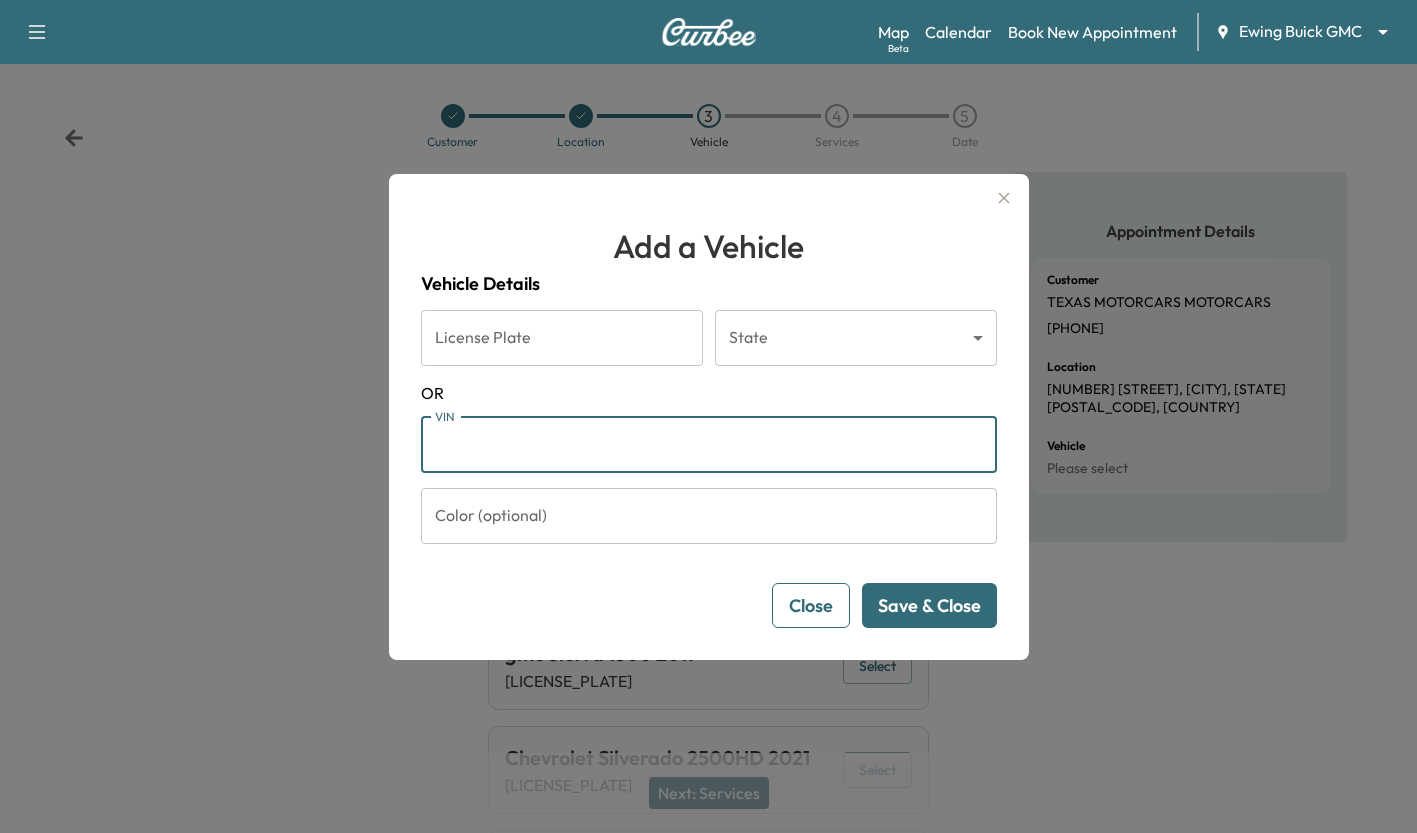 click on "VIN" at bounding box center (709, 445) 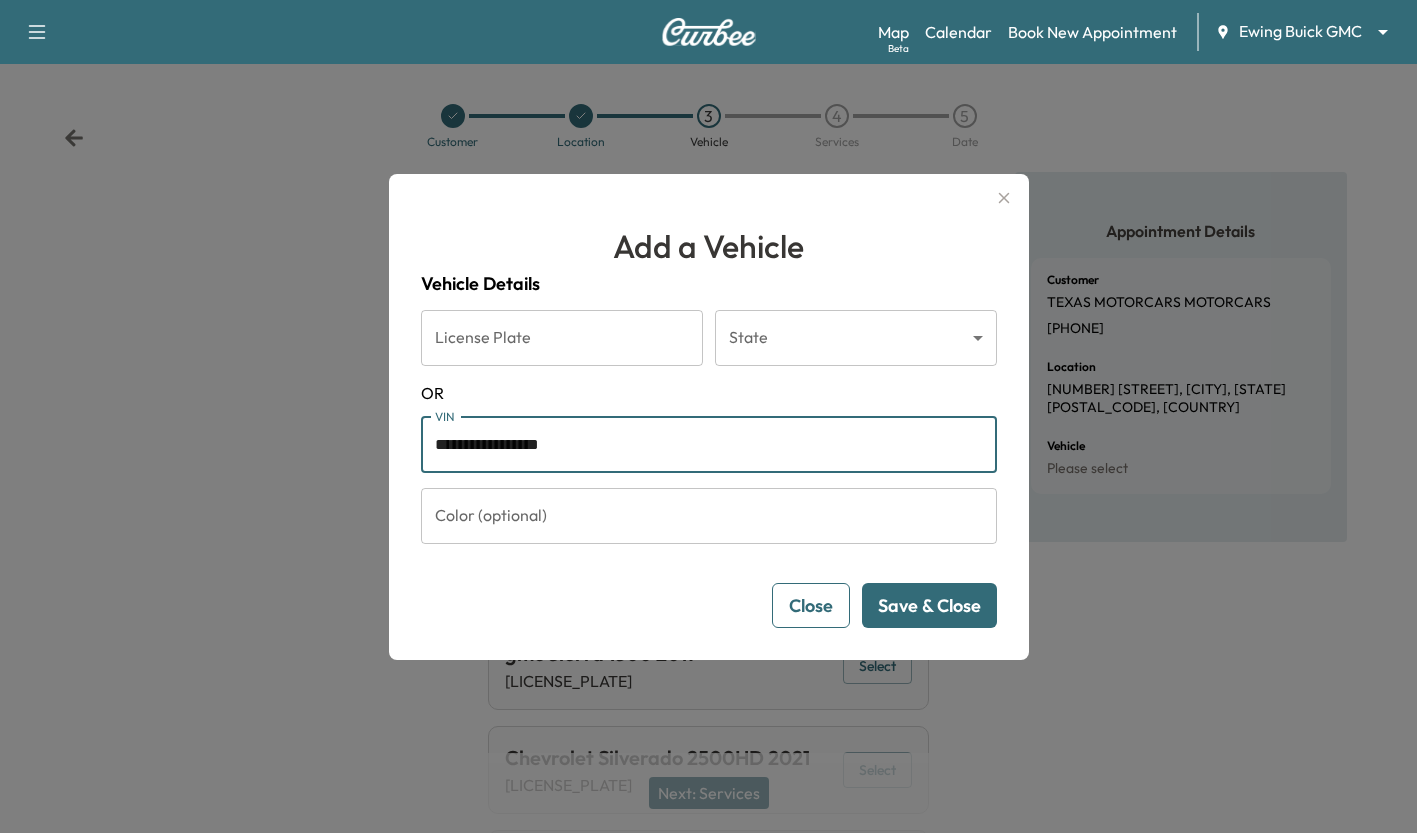 type on "**********" 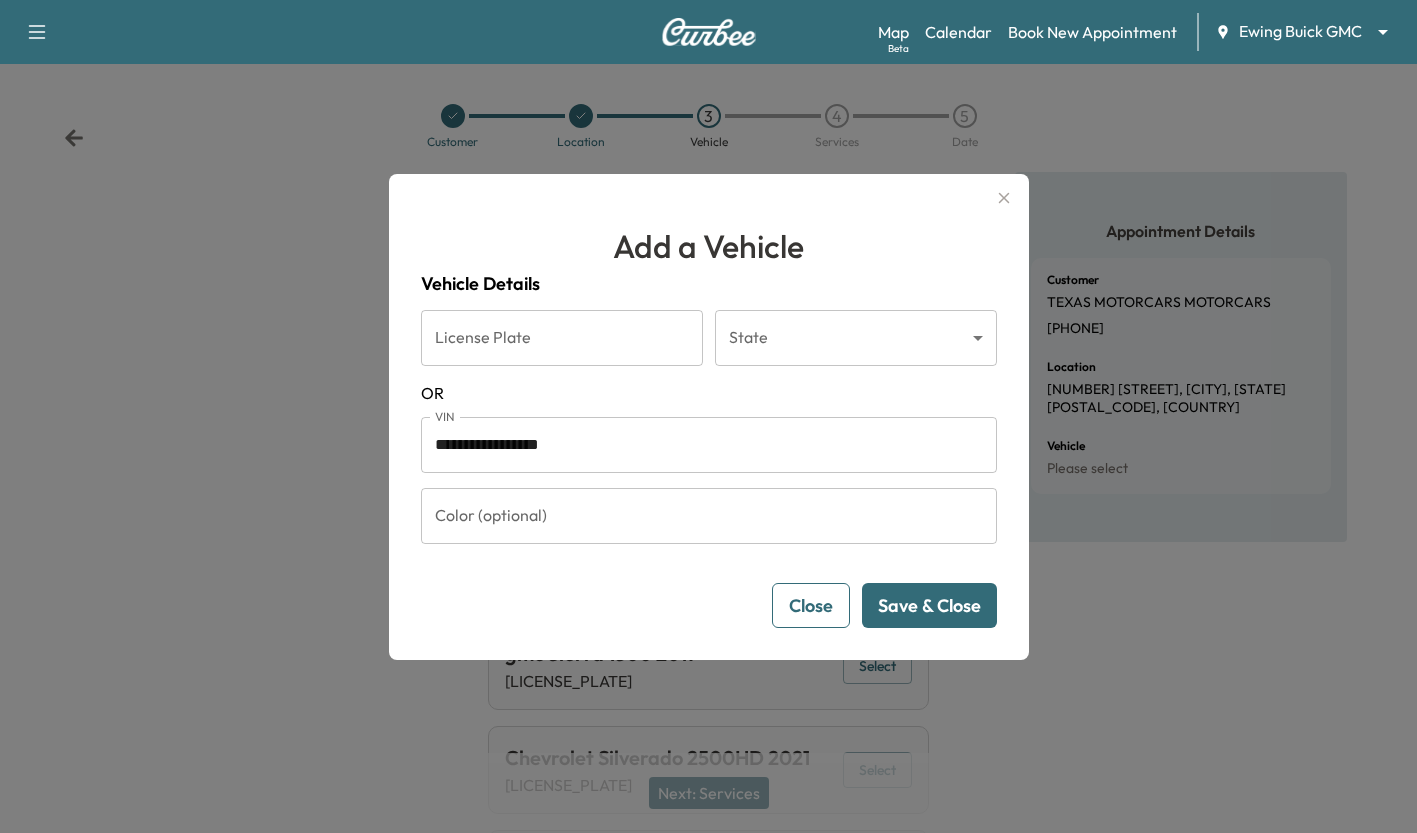click on "Save & Close" at bounding box center [929, 605] 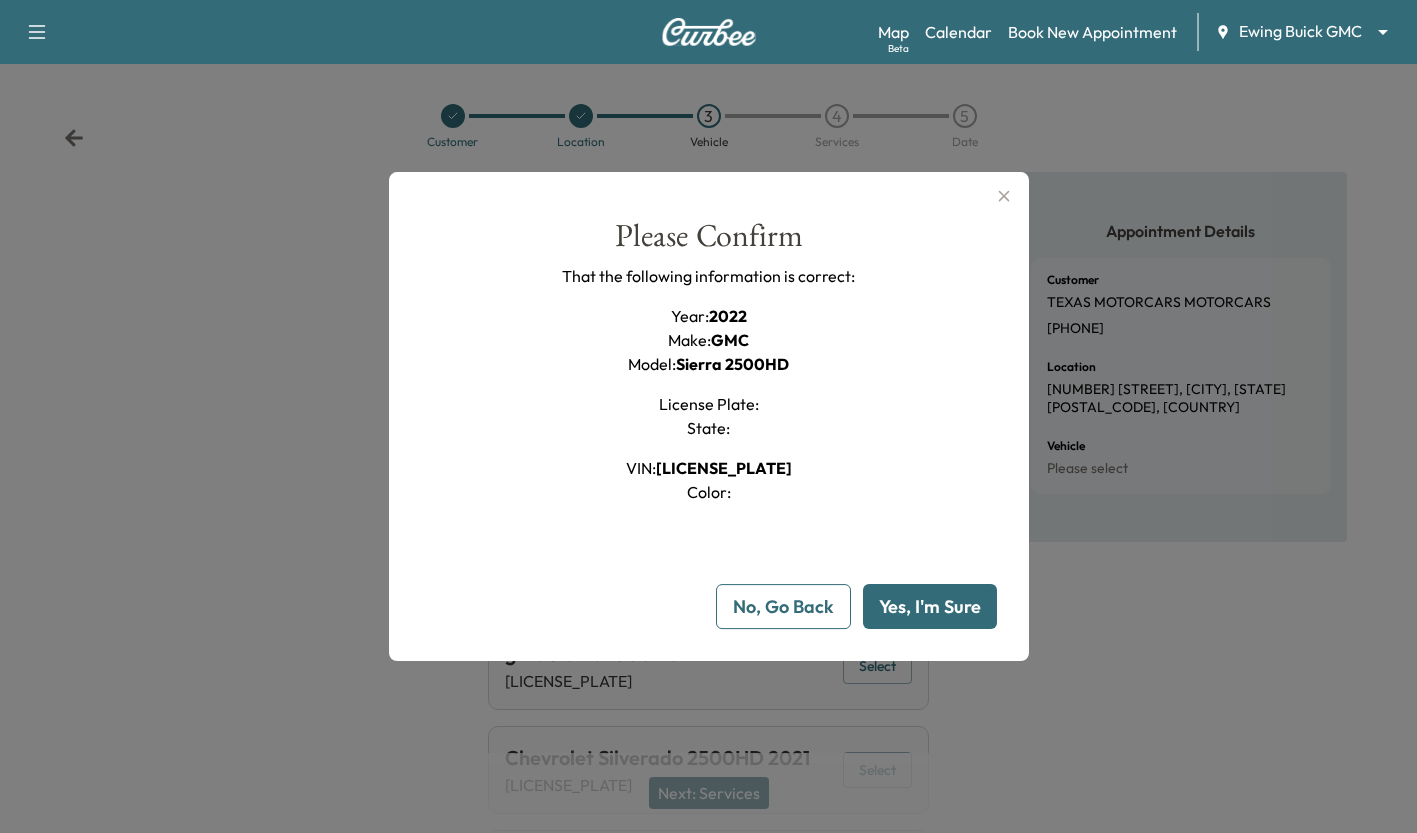 click on "Yes, I'm Sure" at bounding box center (930, 606) 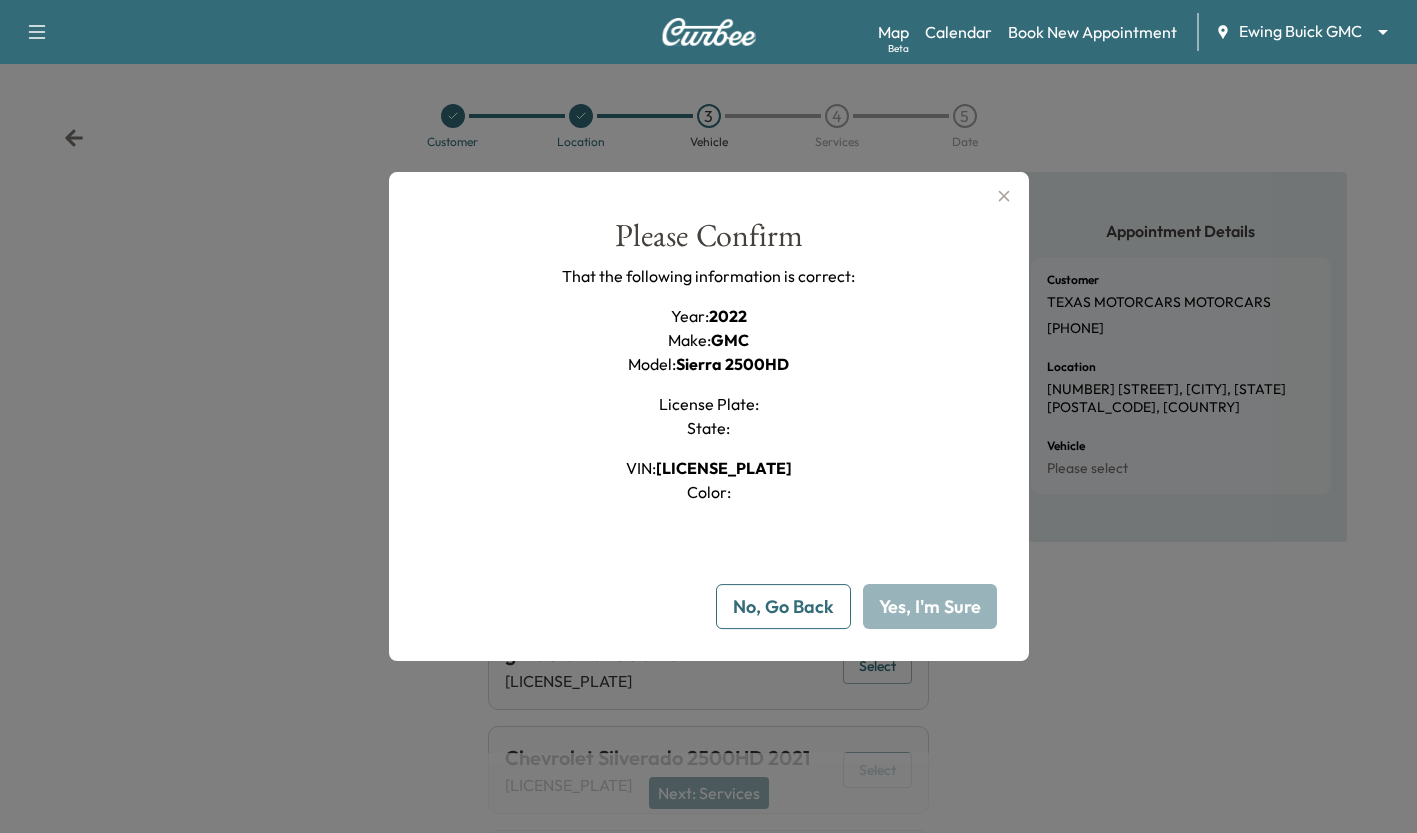 type 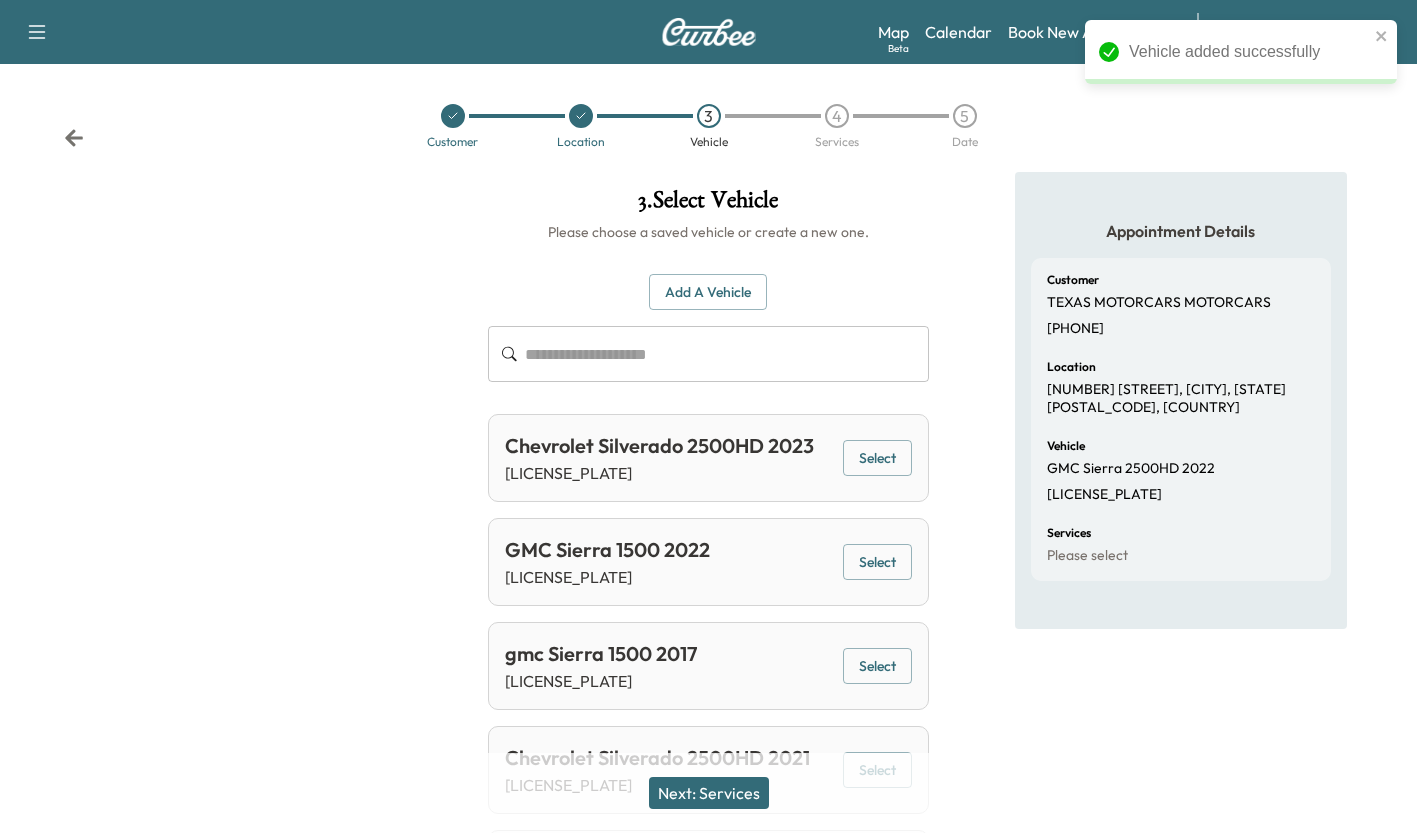 click on "Next: Services" at bounding box center (709, 793) 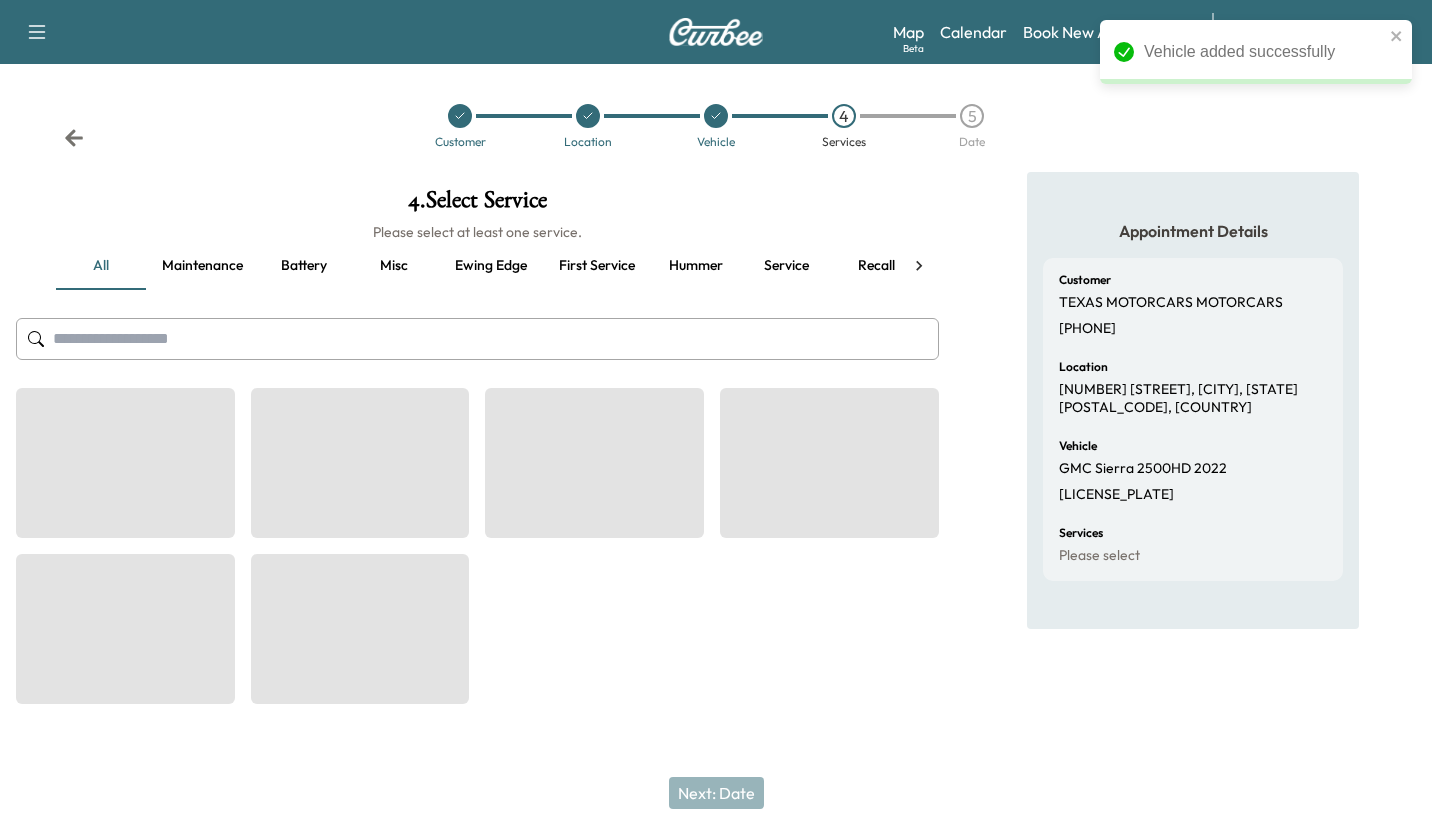 click on "Please select at least one service." at bounding box center (477, 232) 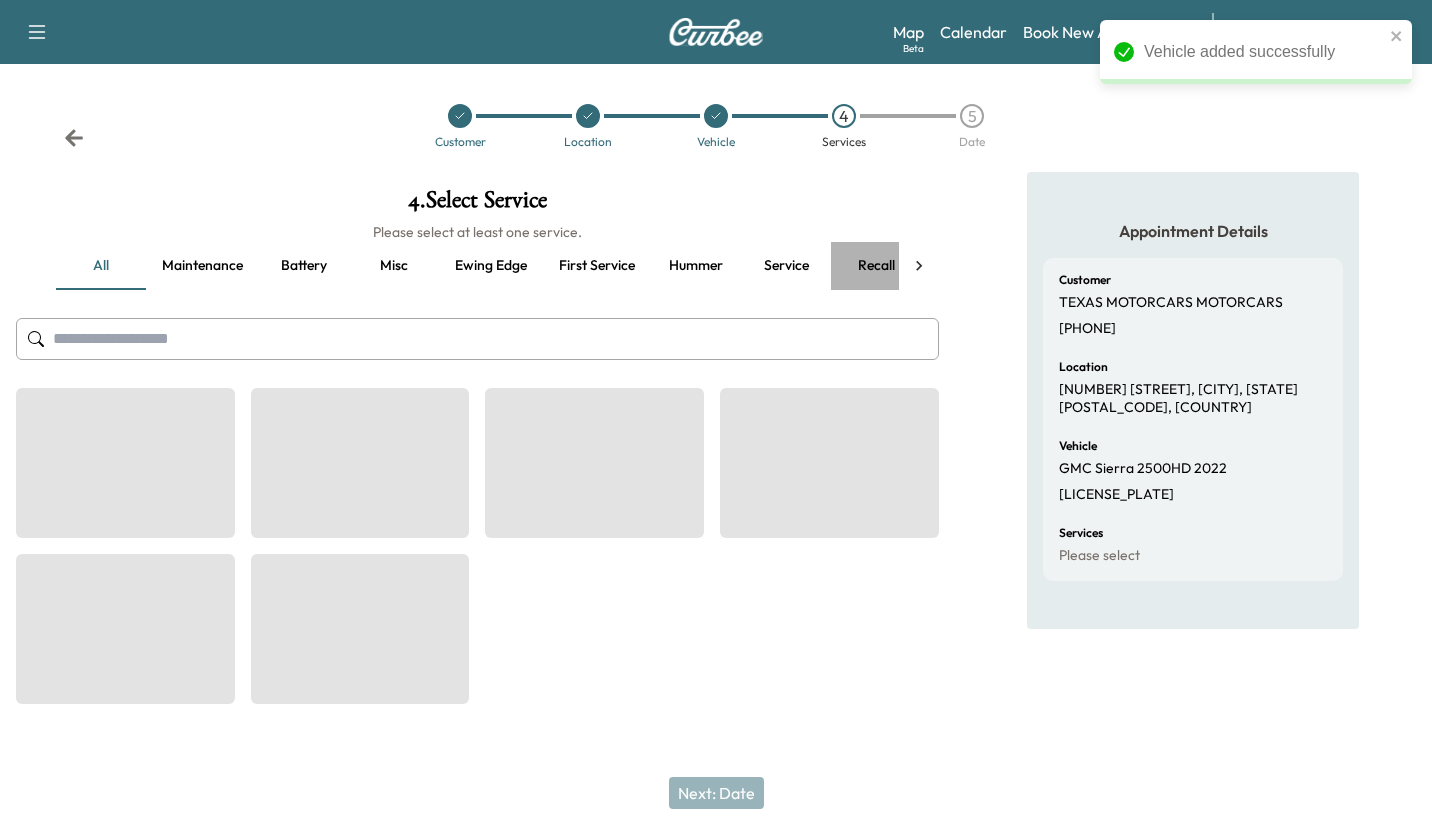 click on "Recall" at bounding box center (876, 266) 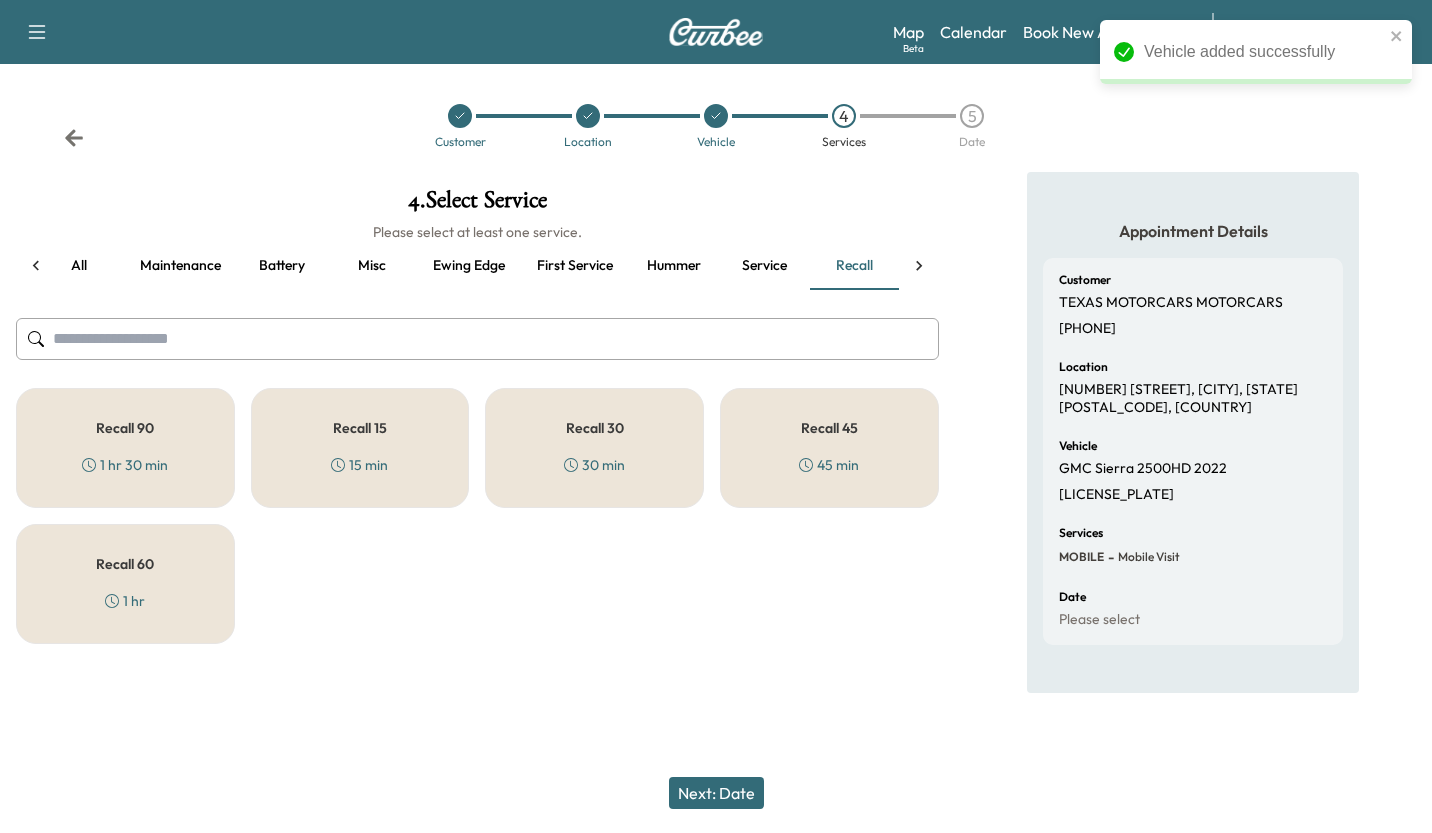 scroll, scrollTop: 0, scrollLeft: 23, axis: horizontal 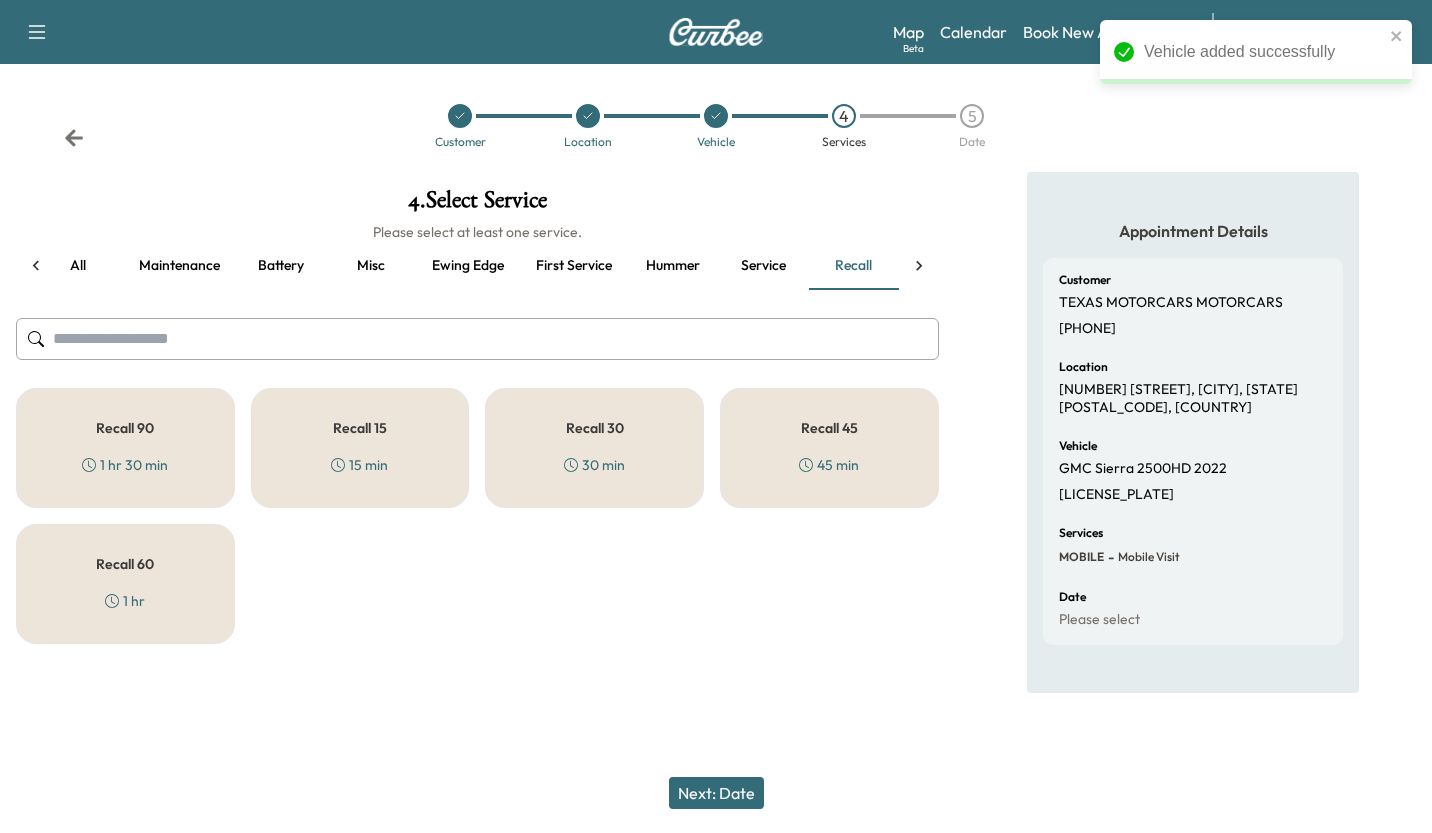 click on "Recall 15 15 min" at bounding box center [360, 448] 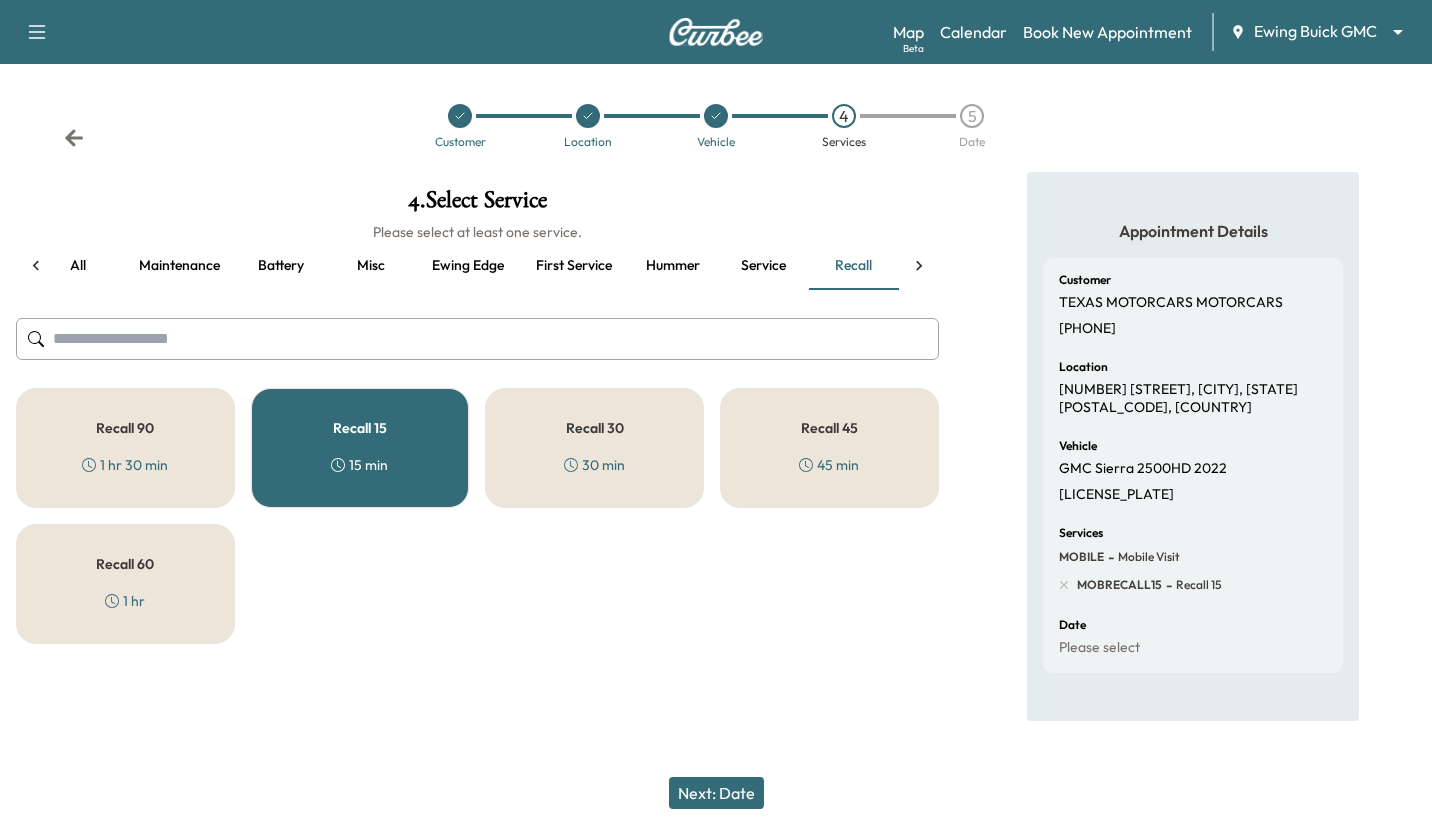 click on "Next: Date" at bounding box center (716, 793) 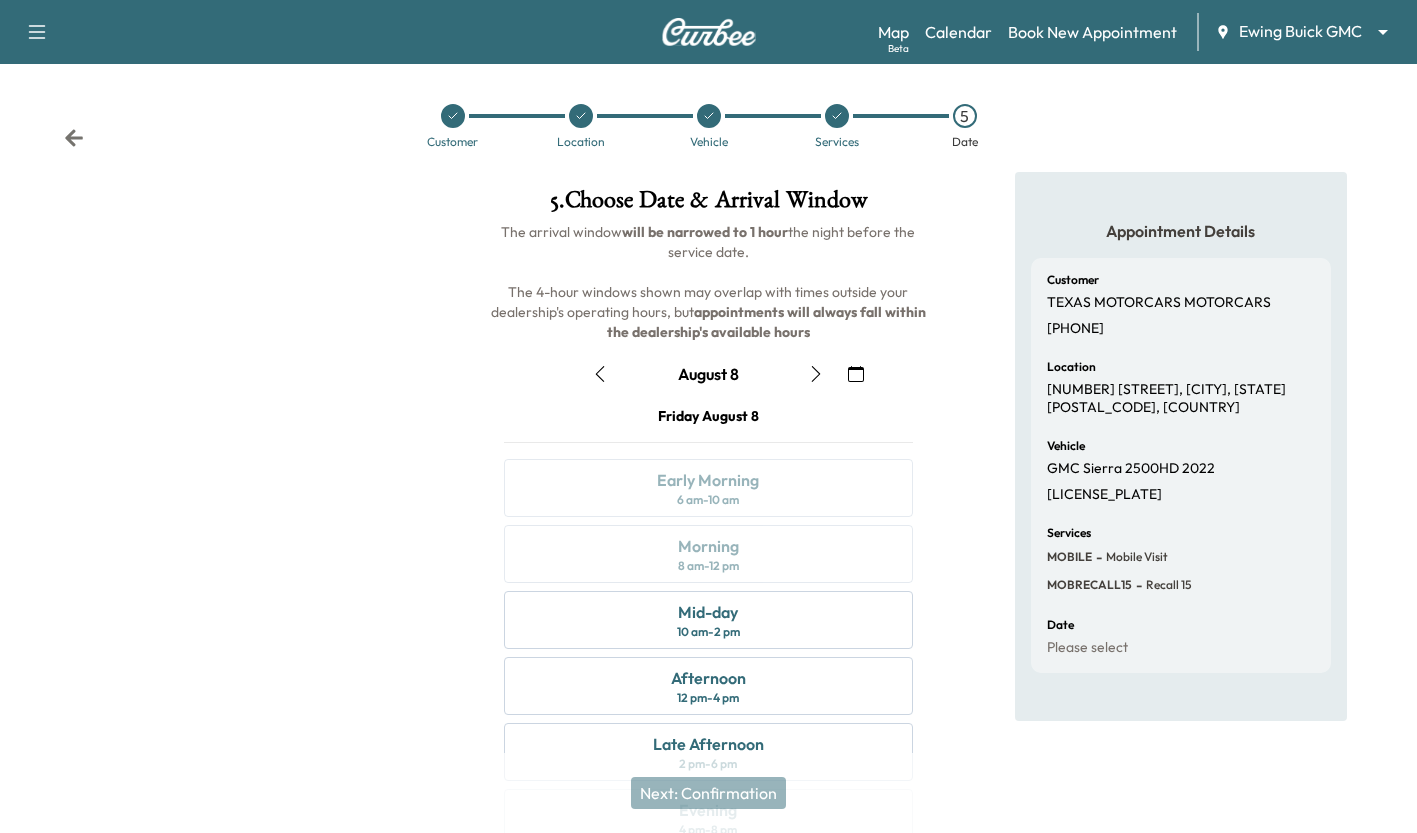 click at bounding box center (600, 374) 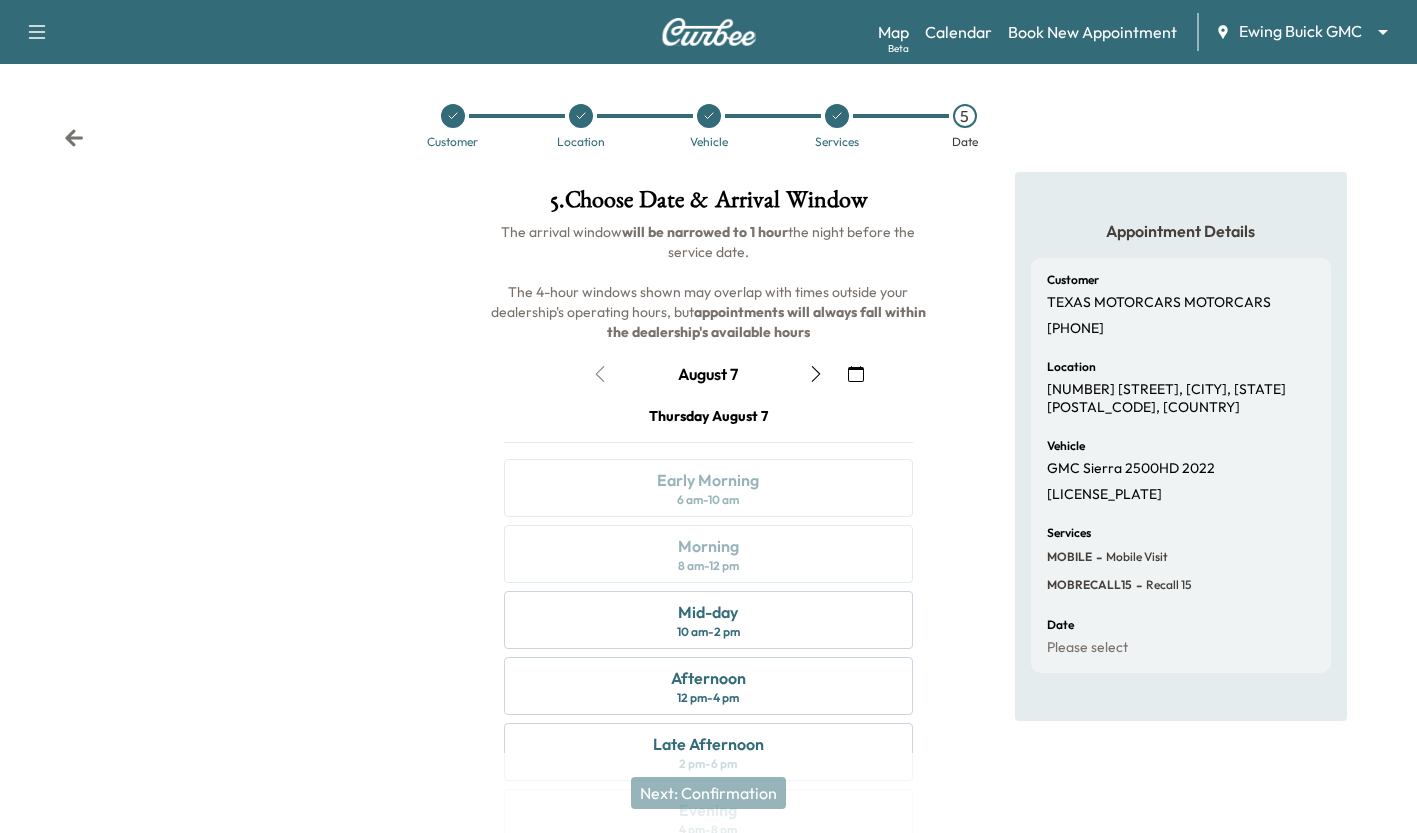 click on "10 am  -  2 pm" at bounding box center (708, 632) 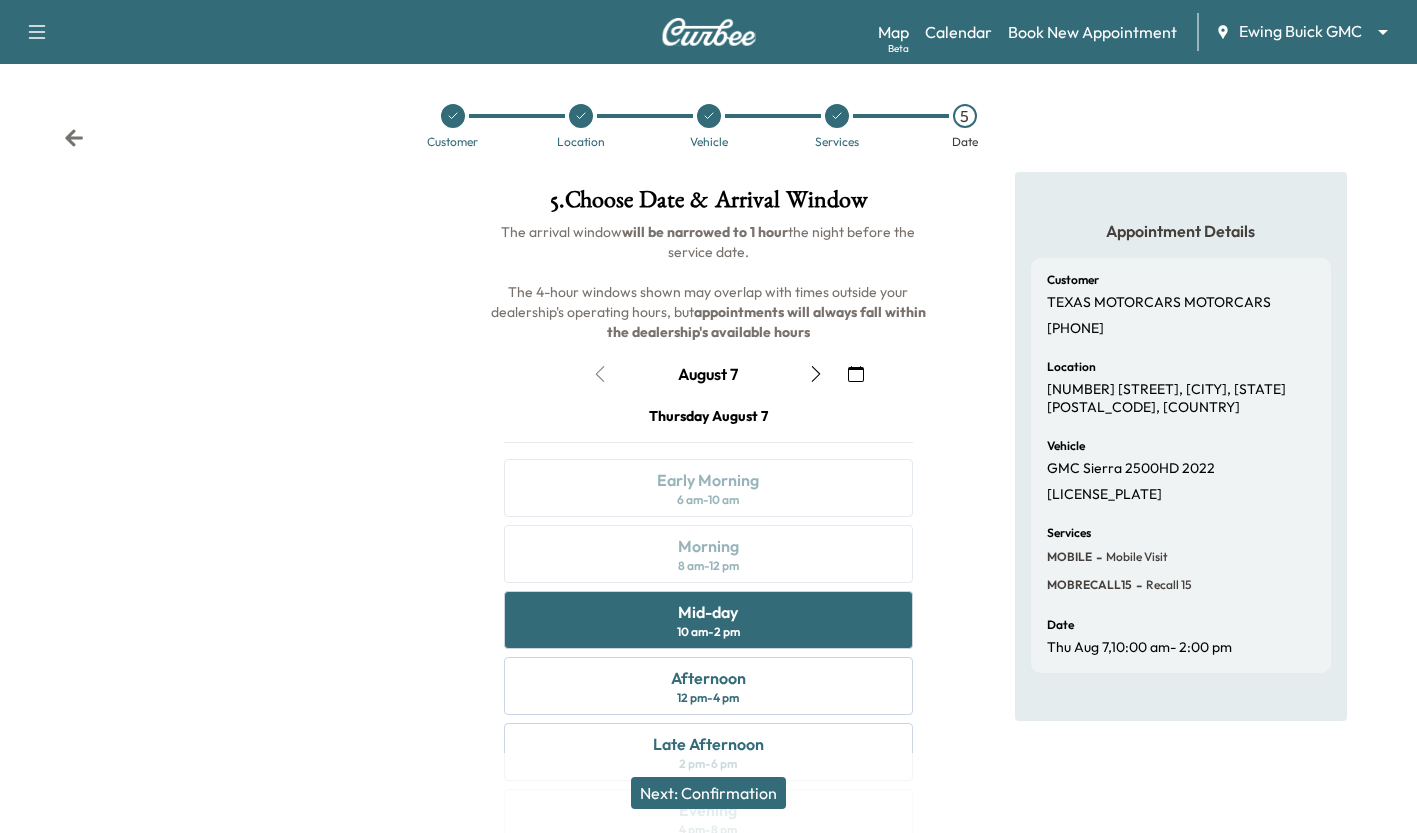 click on "Next: Confirmation" at bounding box center (708, 793) 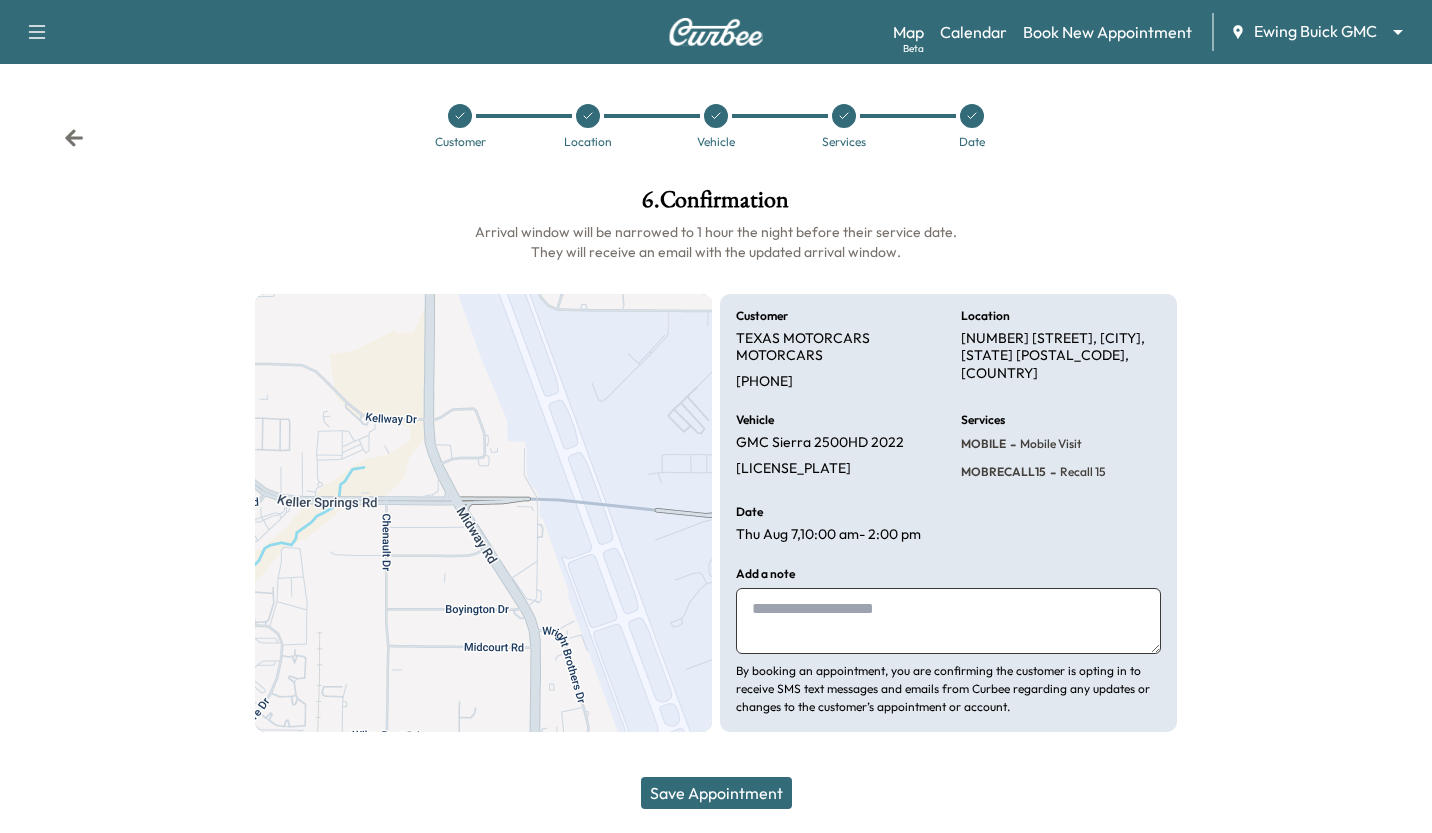 click on "Save Appointment" at bounding box center [716, 793] 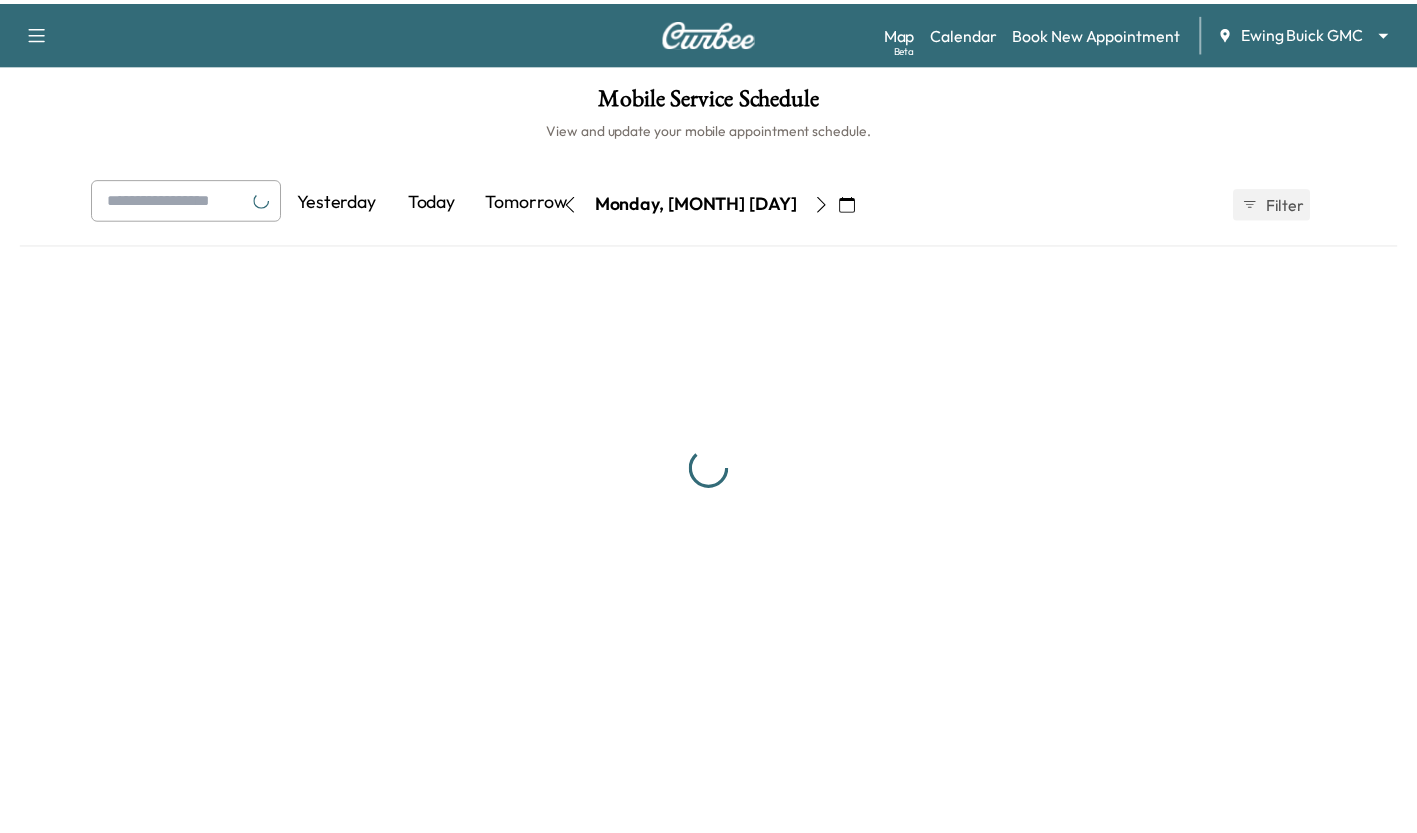 scroll, scrollTop: 0, scrollLeft: 0, axis: both 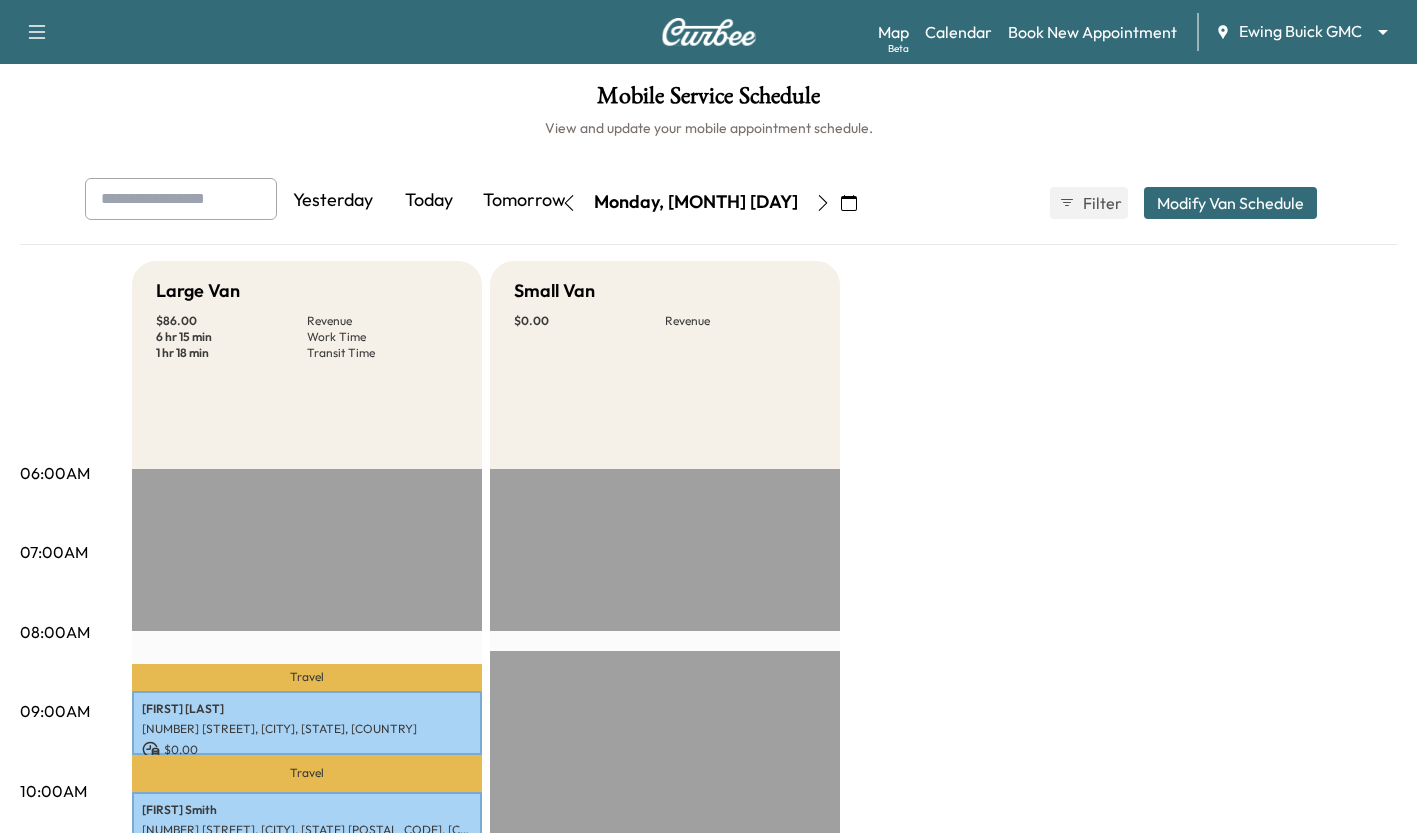 click on "Tomorrow" at bounding box center [525, 201] 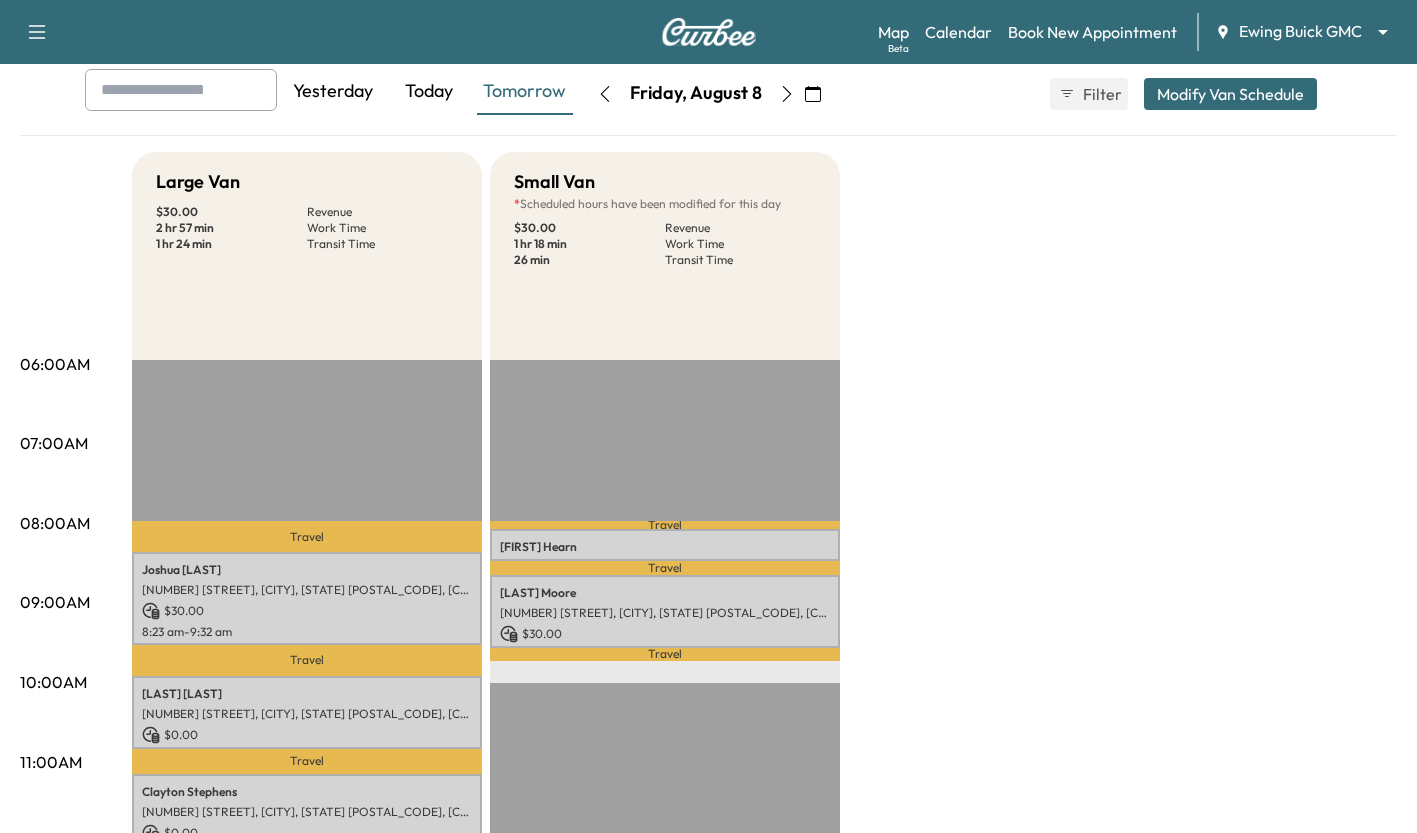 scroll, scrollTop: 0, scrollLeft: 0, axis: both 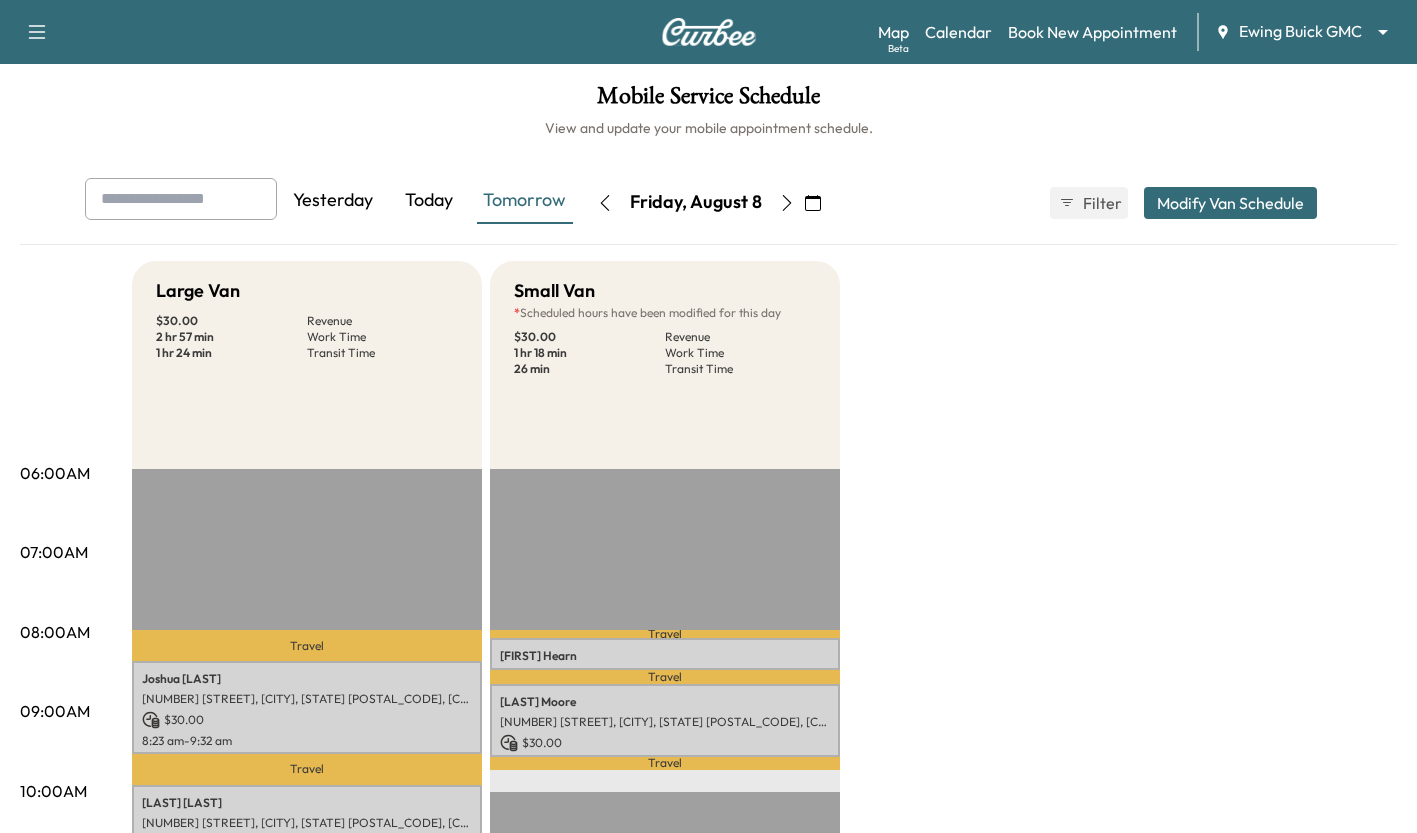 click on "Today" at bounding box center [429, 201] 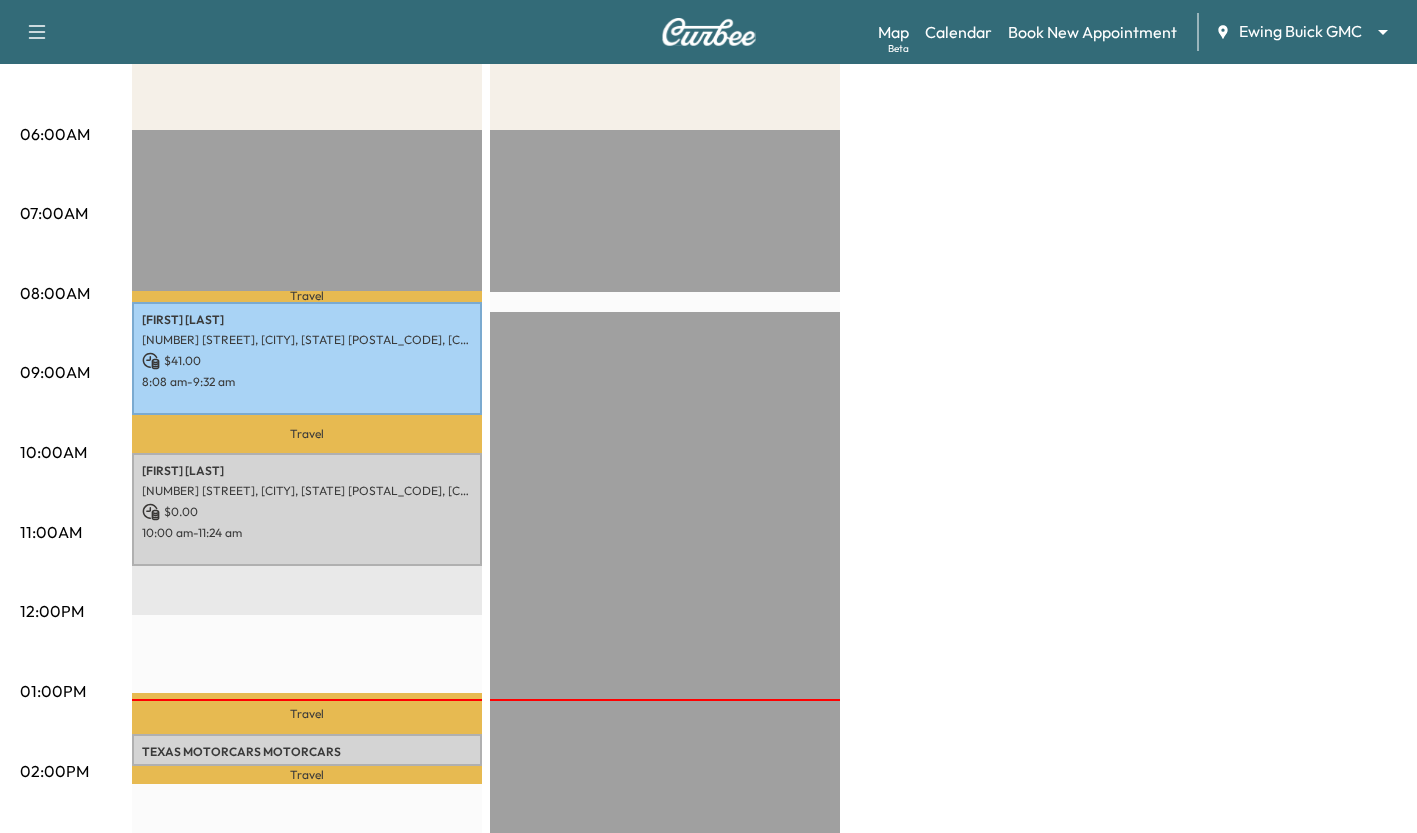 scroll, scrollTop: 0, scrollLeft: 0, axis: both 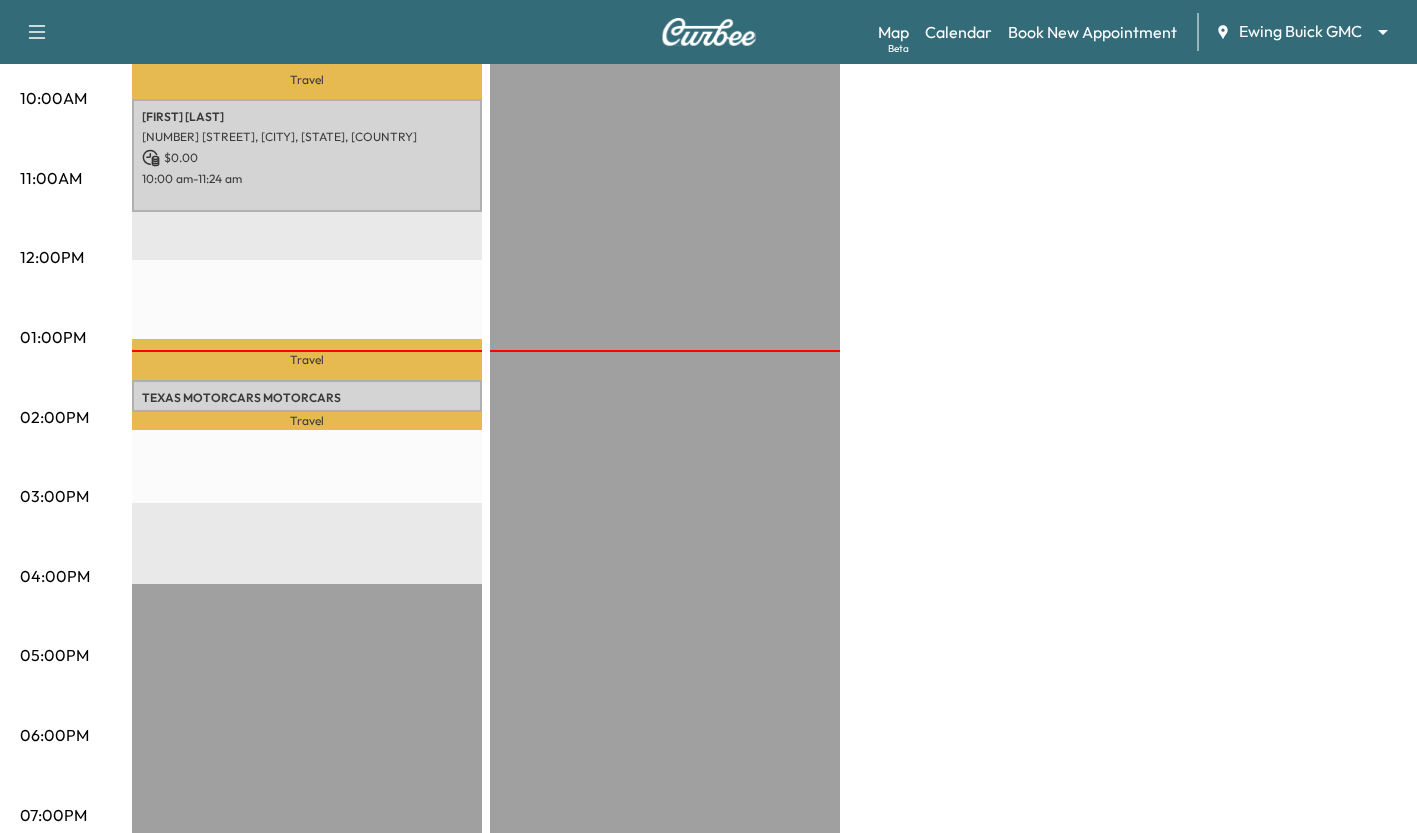 click on "Travel" at bounding box center [307, 420] 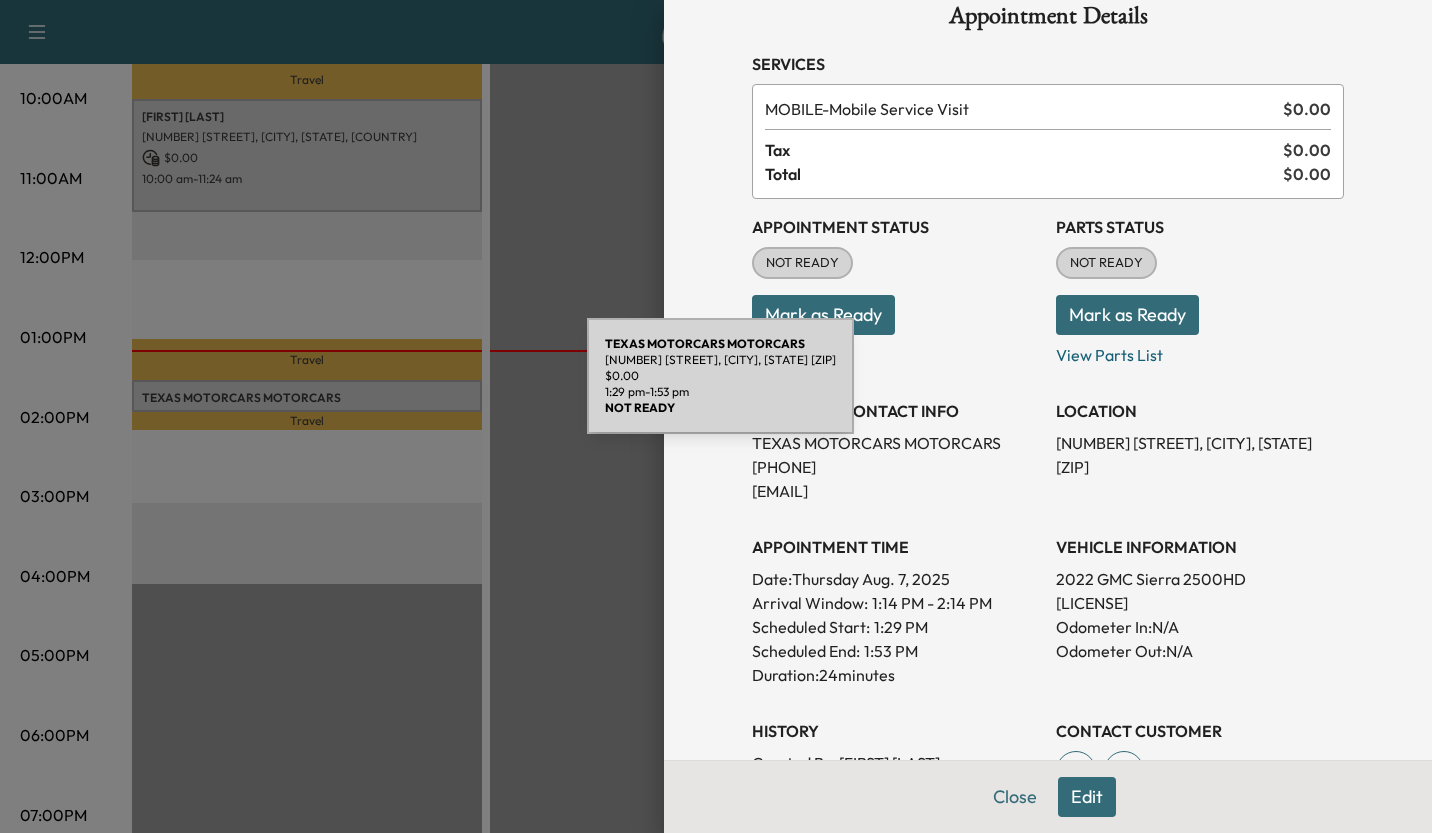 scroll, scrollTop: 41, scrollLeft: 0, axis: vertical 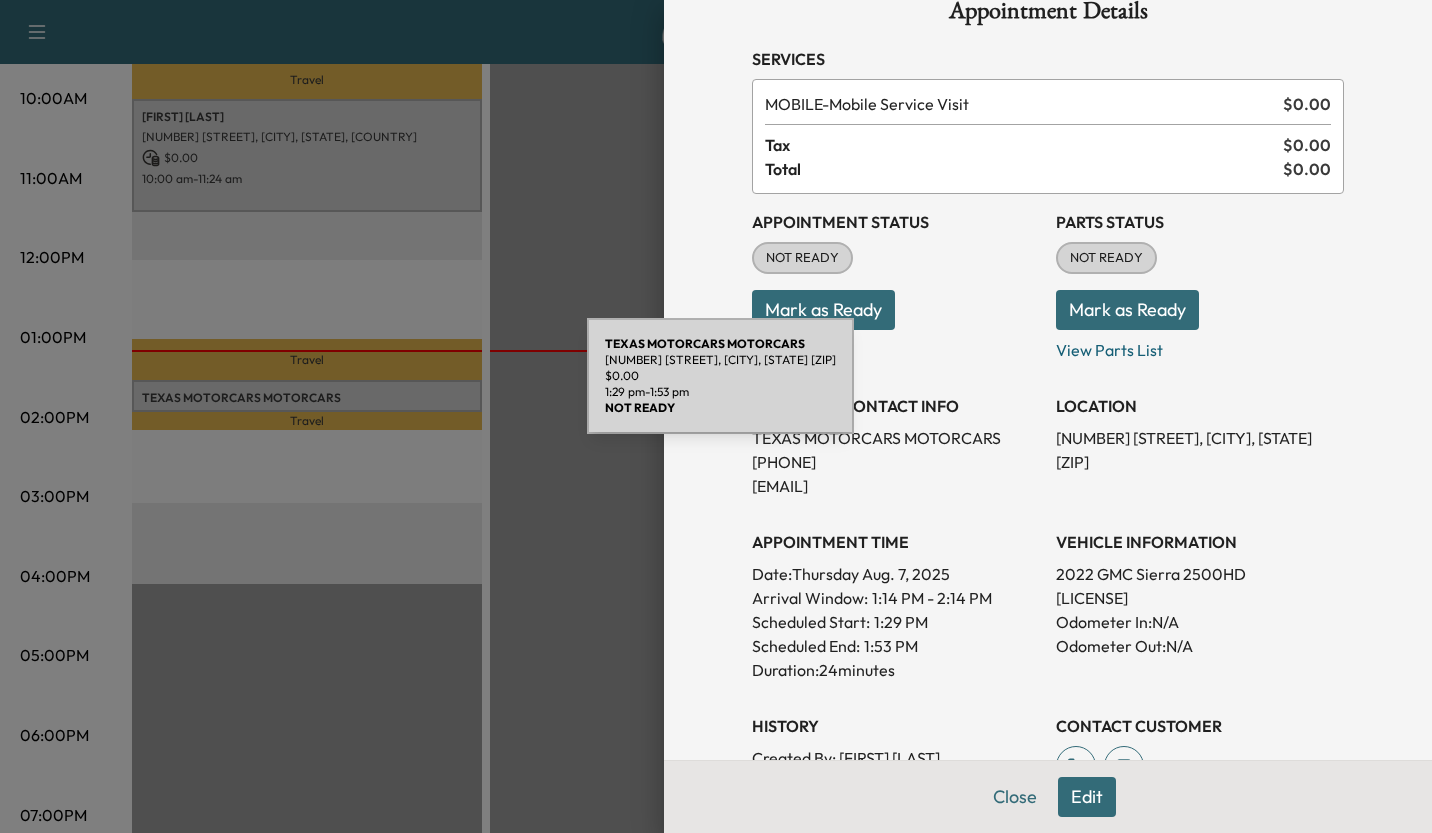 click on "View Parts List" at bounding box center (1200, 346) 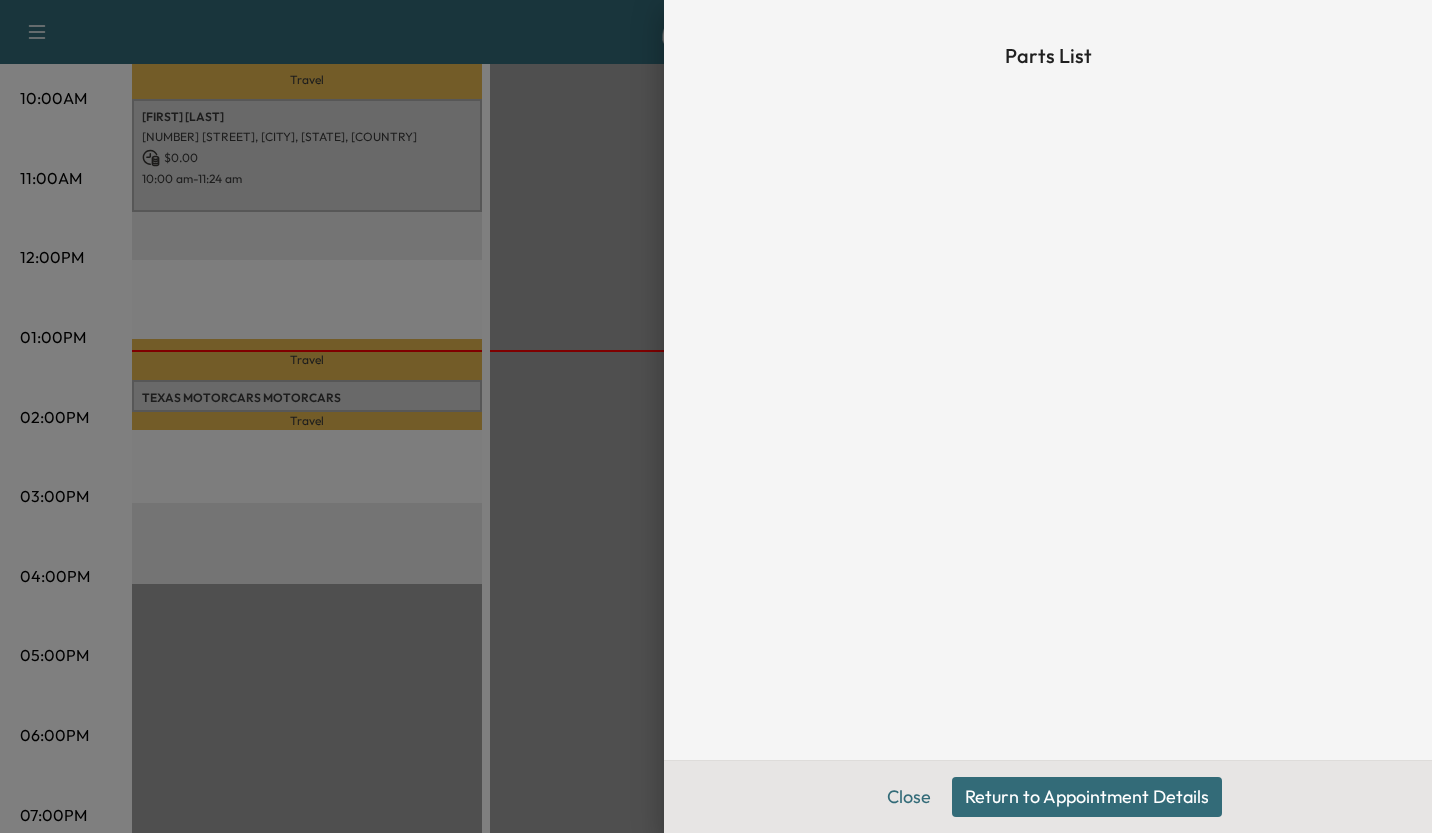 click at bounding box center (716, 416) 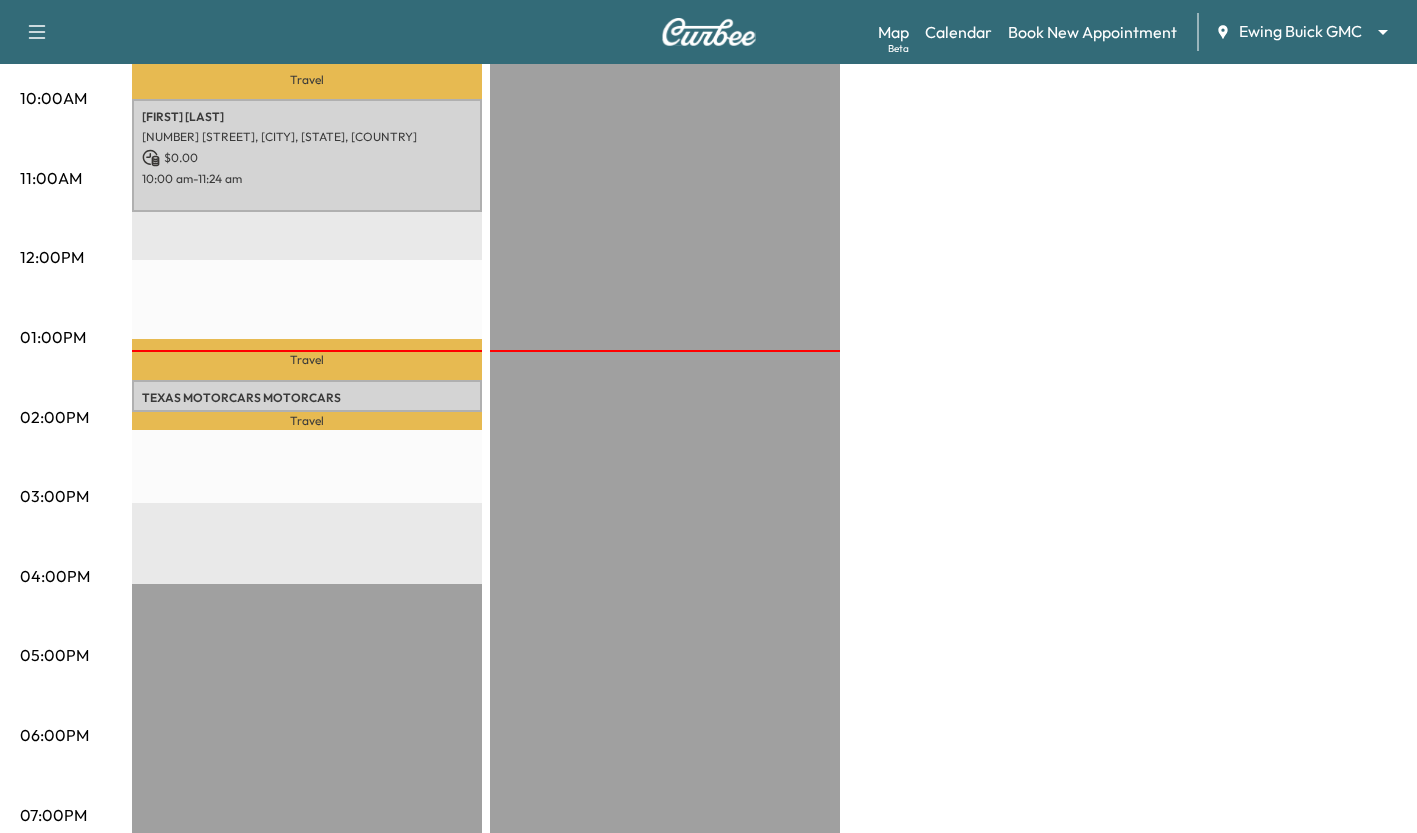 click on "TEXAS MOTORCARS   MOTORCARS" at bounding box center [307, 398] 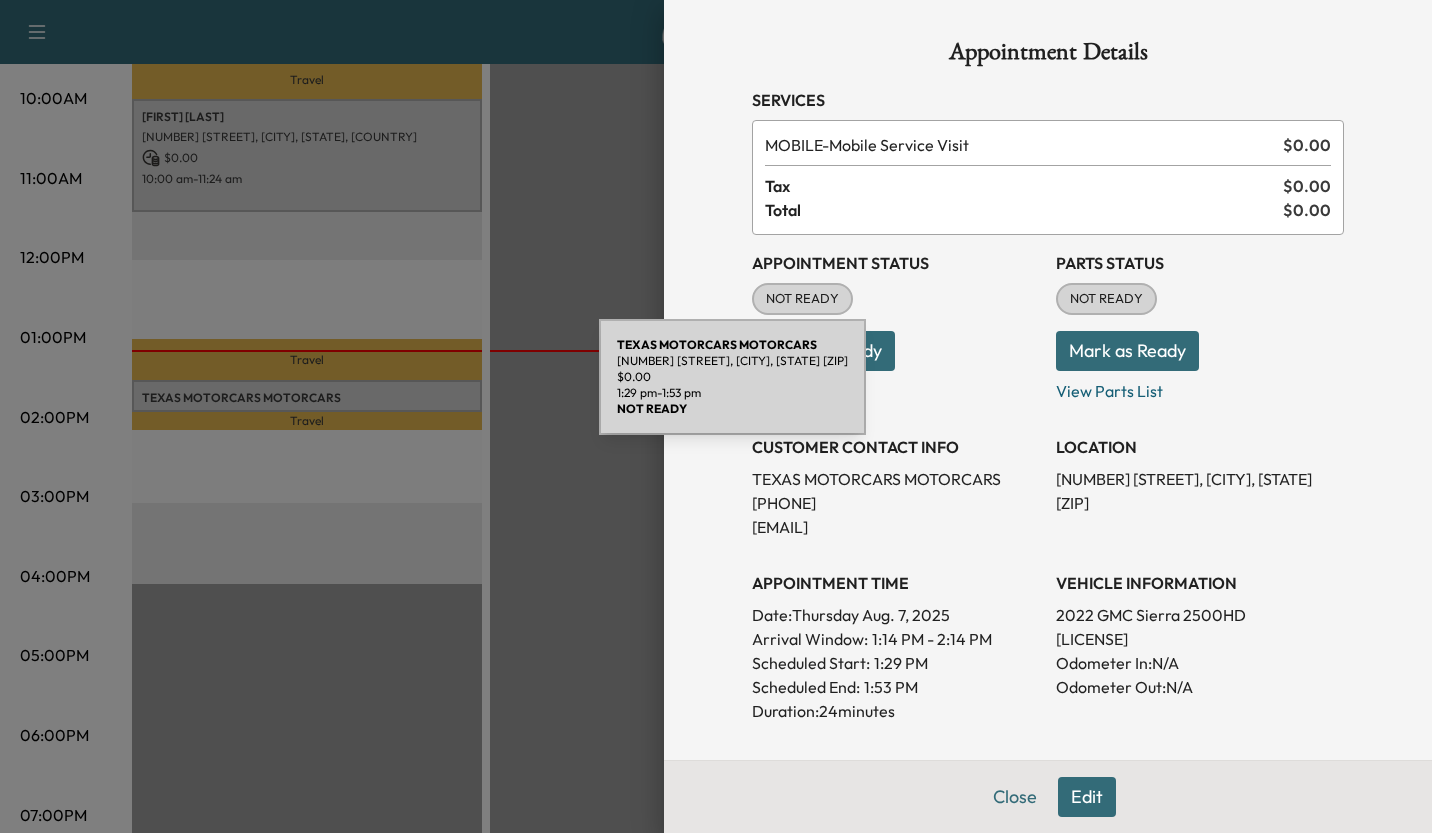click at bounding box center (716, 416) 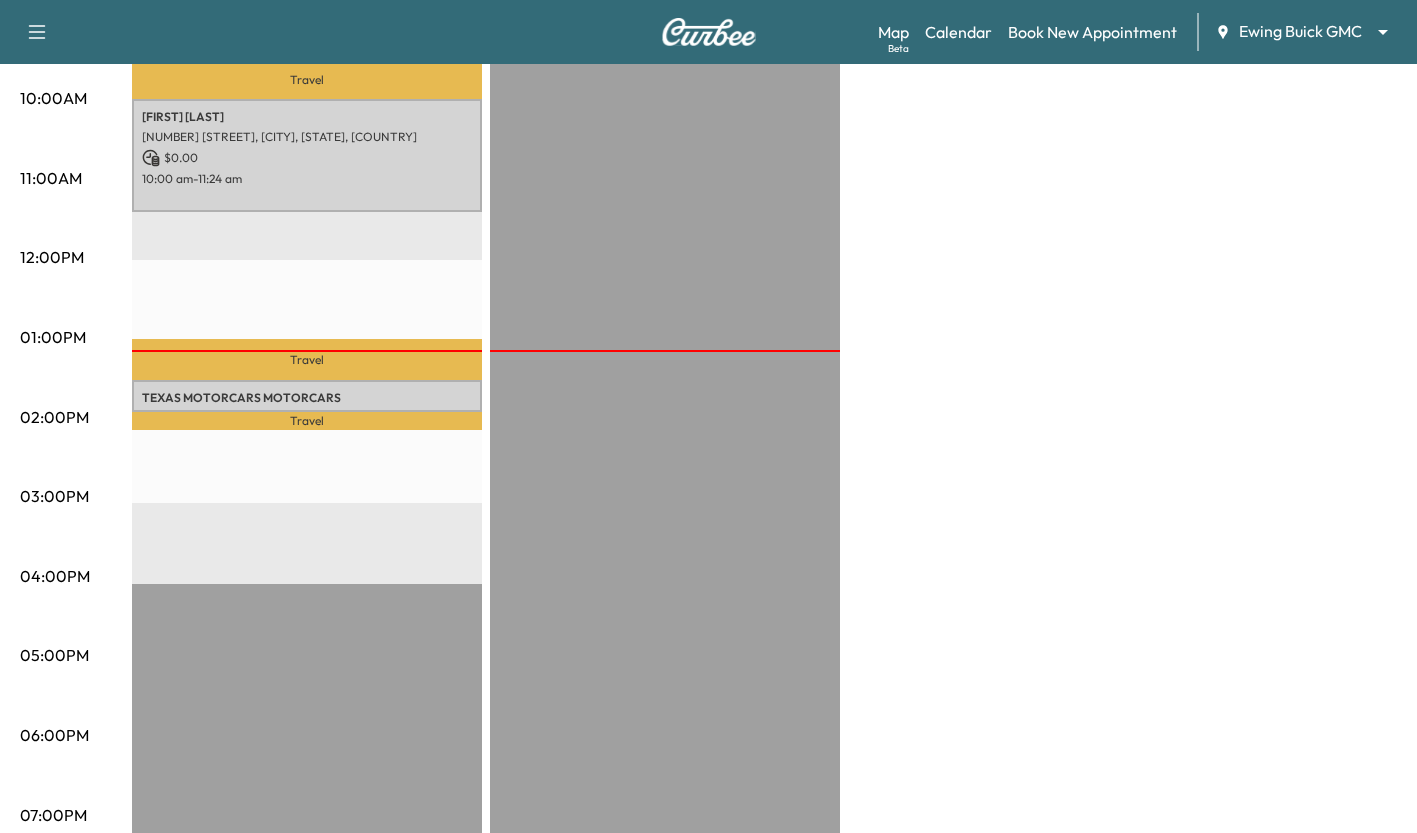 click on "TEXAS MOTORCARS   MOTORCARS 16000 MIDWAY RD, Addison, TX 75001, US   $ 0.00 1:29 pm  -  1:53 pm" at bounding box center (307, 396) 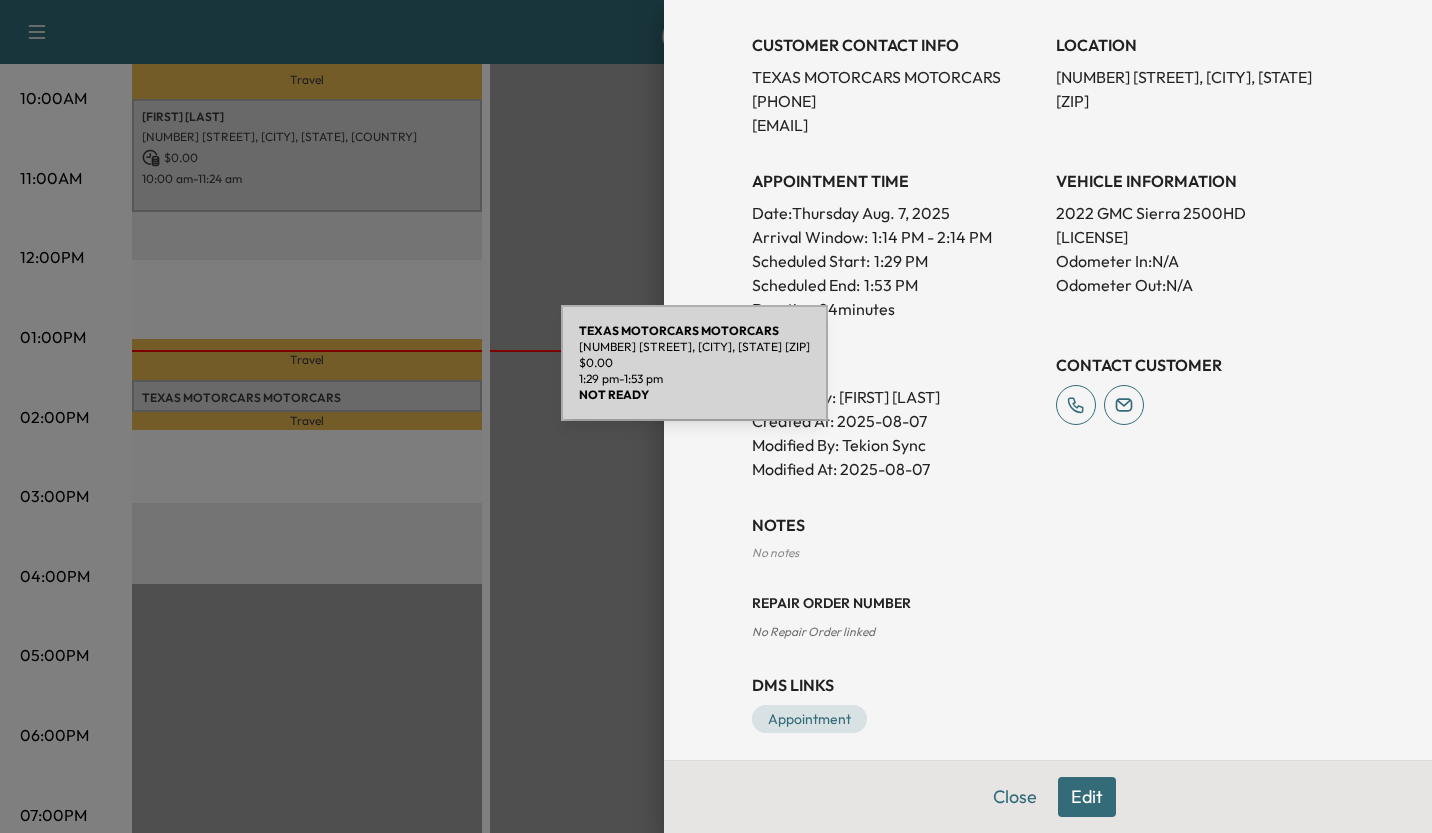 scroll, scrollTop: 402, scrollLeft: 0, axis: vertical 